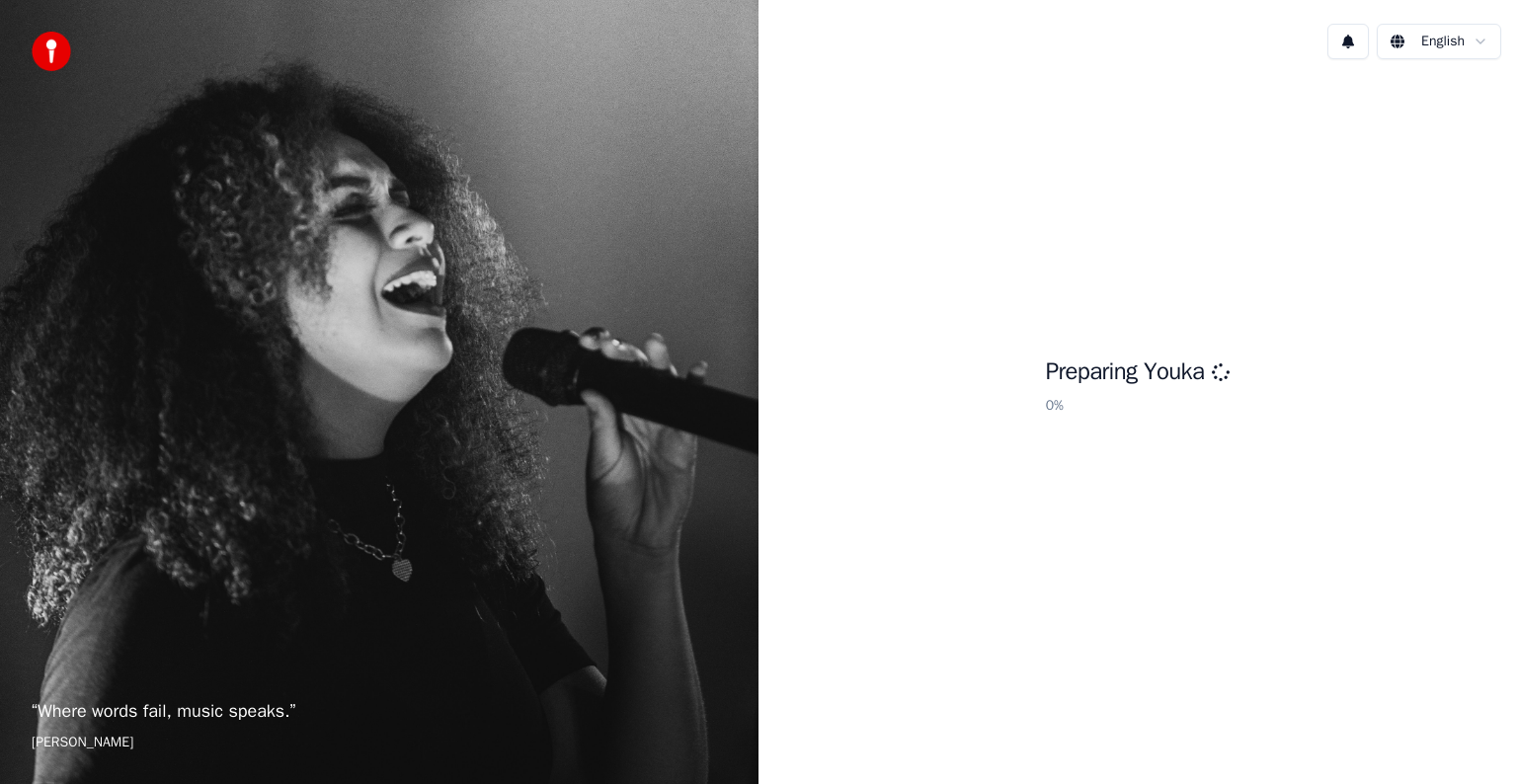 scroll, scrollTop: 0, scrollLeft: 0, axis: both 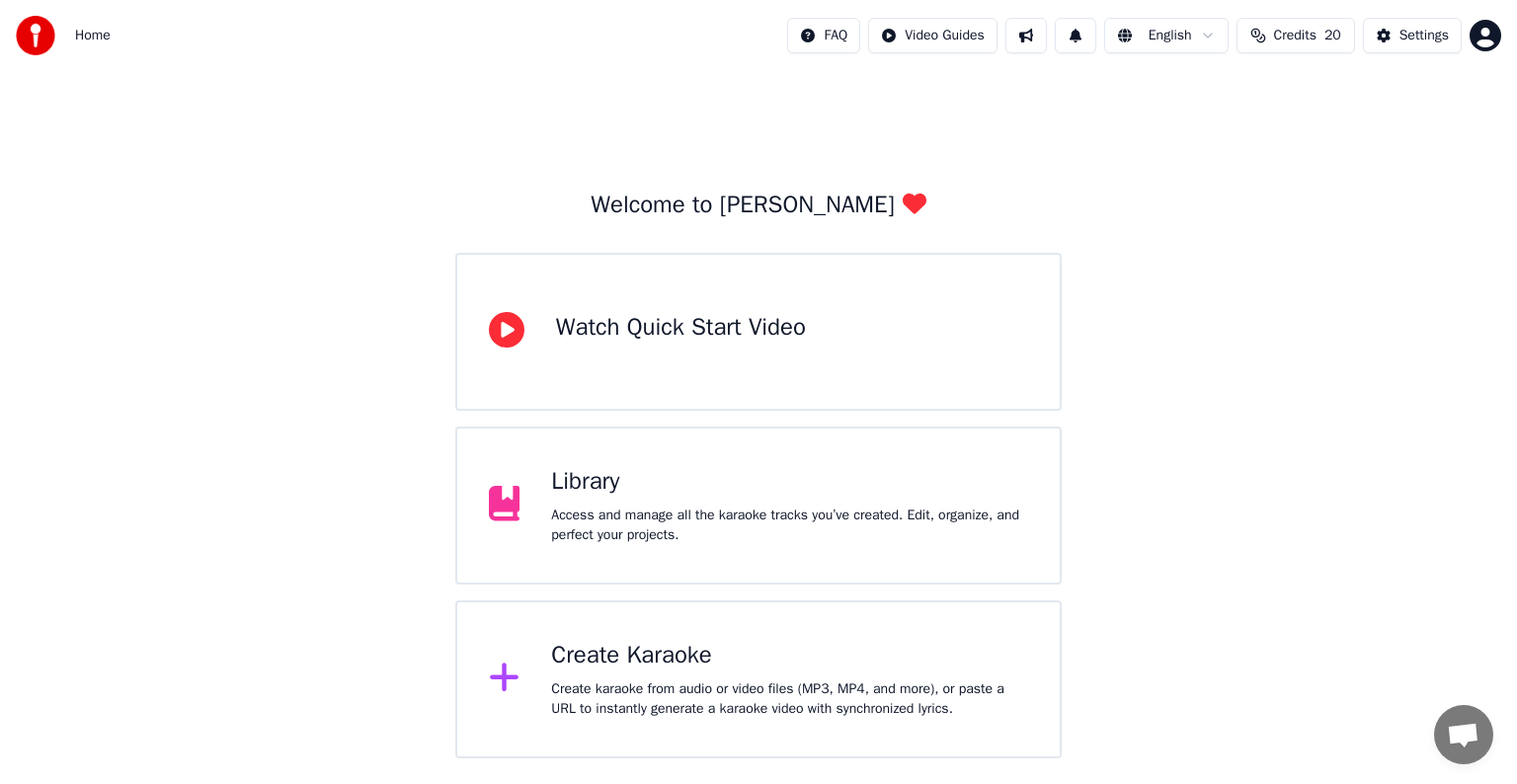 click on "Welcome to Youka Watch Quick Start Video Library Access and manage all the karaoke tracks you’ve created. Edit, organize, and perfect your projects. Create Karaoke Create karaoke from audio or video files (MP3, MP4, and more), or paste a URL to instantly generate a karaoke video with synchronized lyrics." at bounding box center [758, 415] 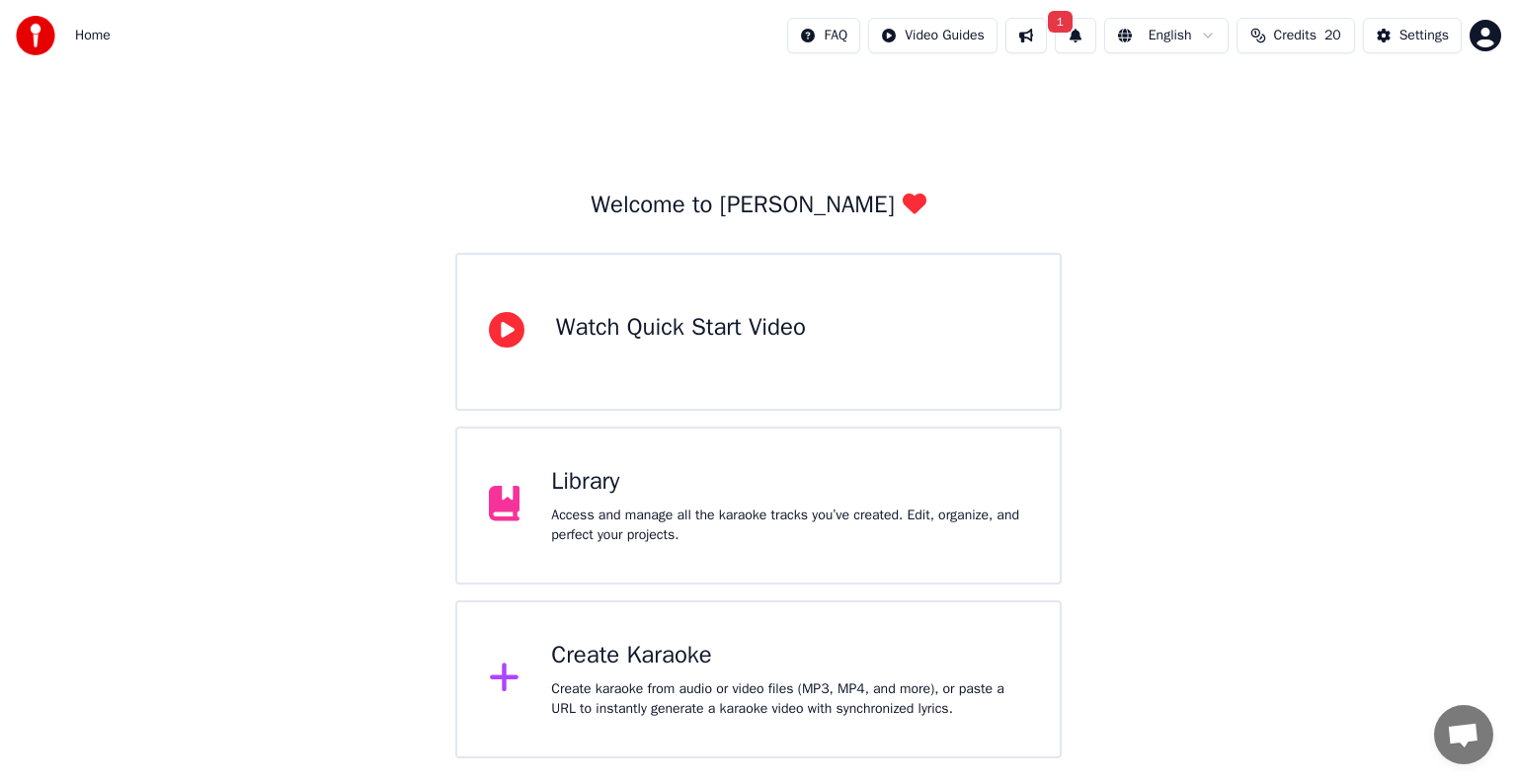 click at bounding box center [1026, 36] 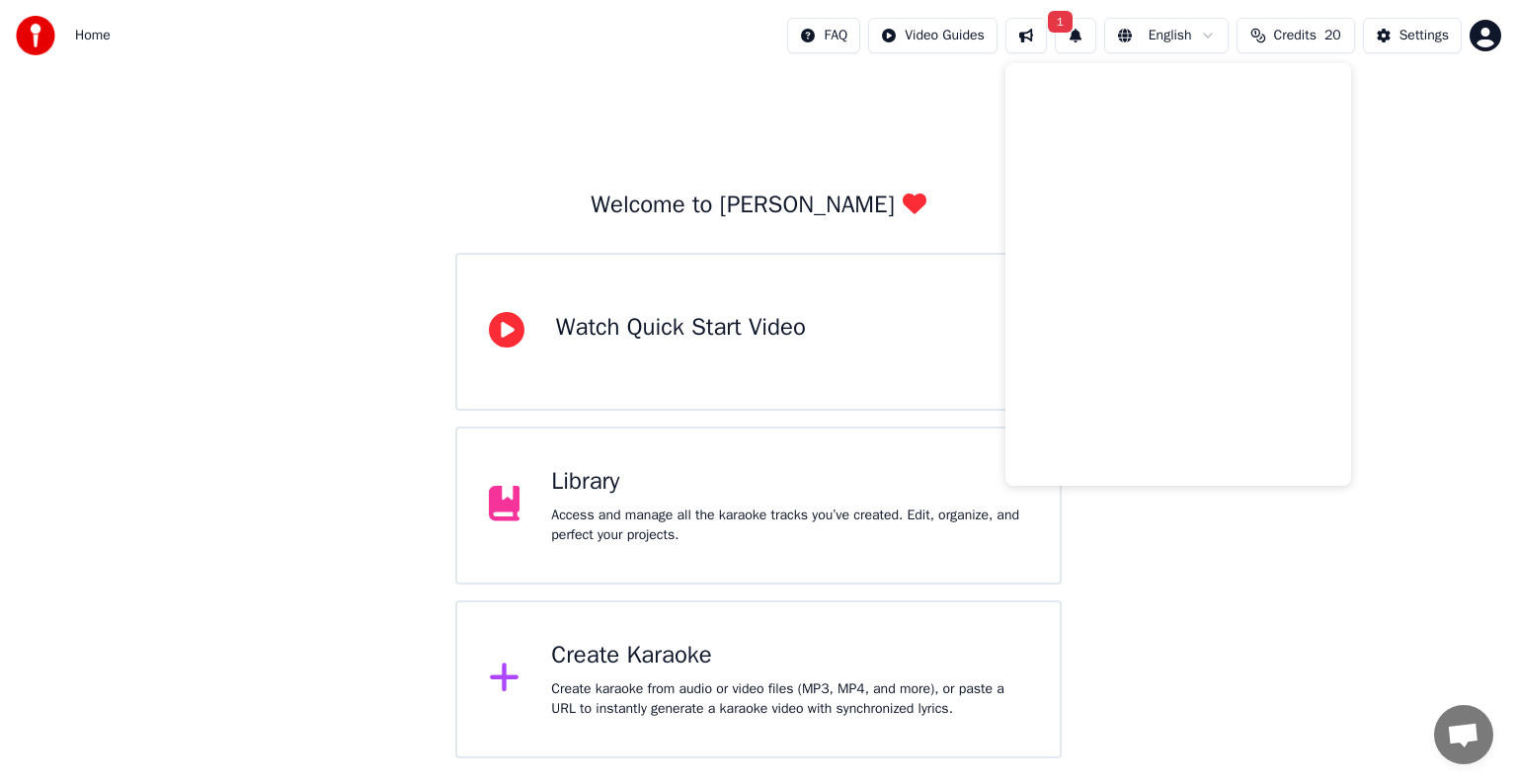 click on "1" at bounding box center (1076, 36) 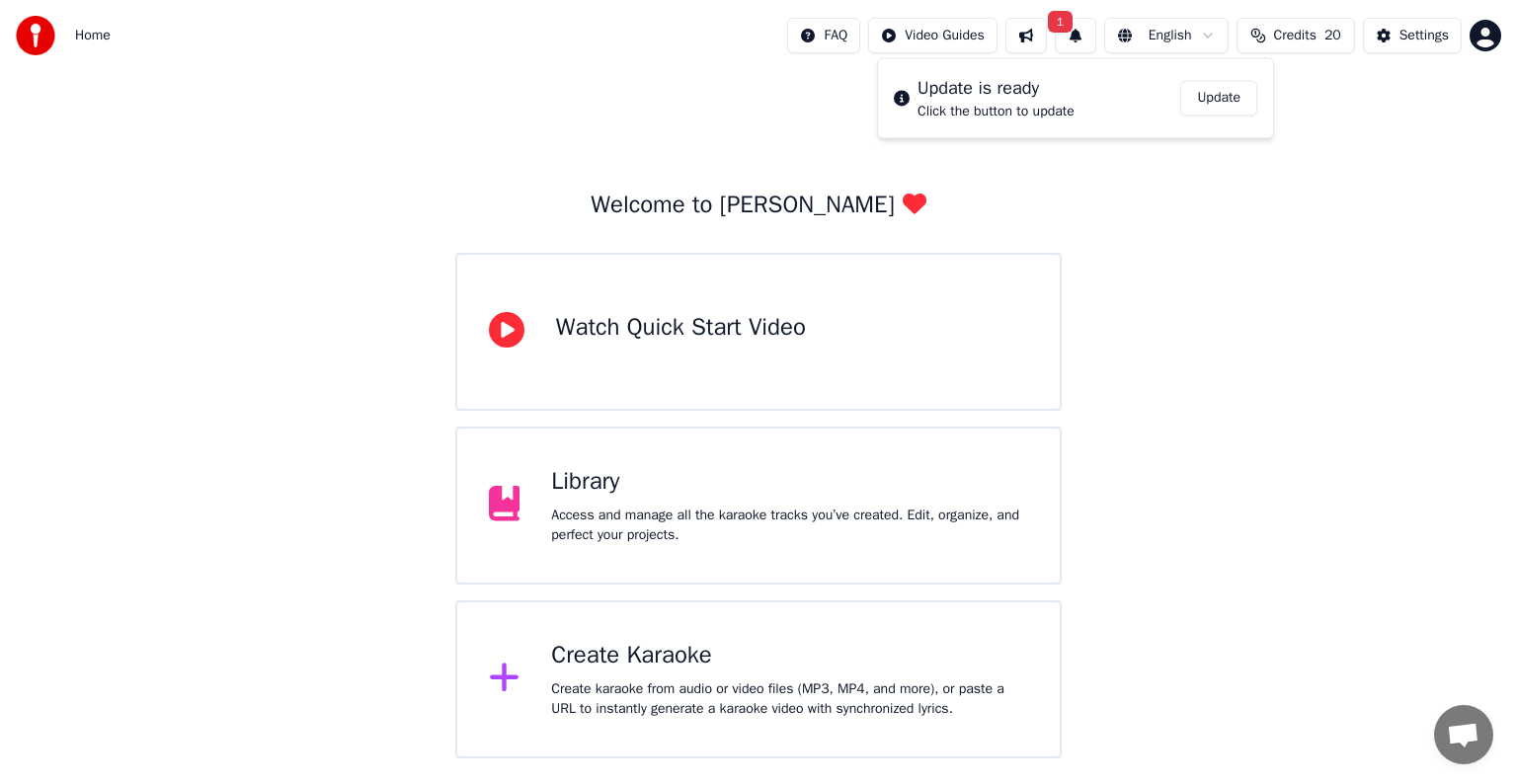click on "Update" at bounding box center (1219, 98) 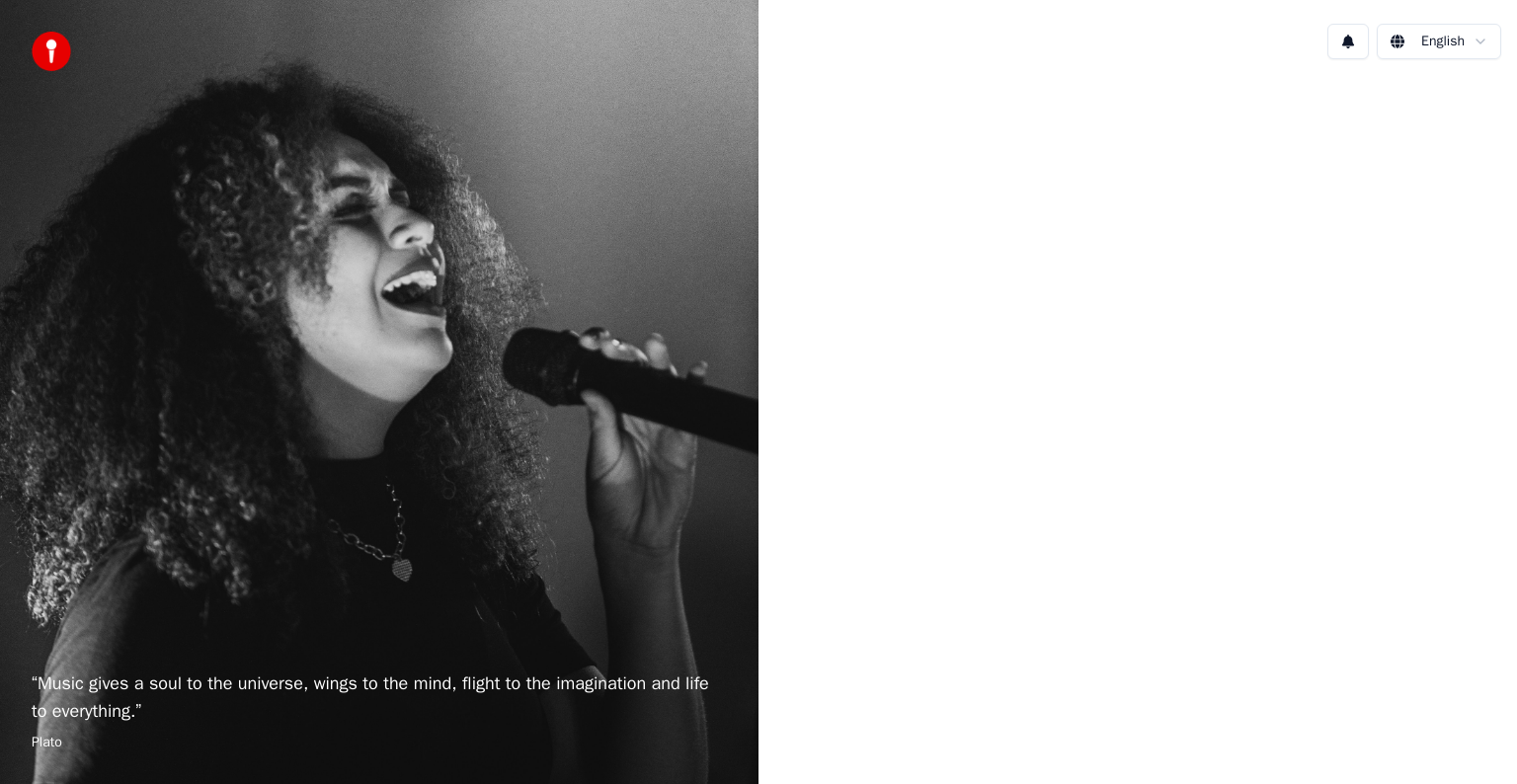 scroll, scrollTop: 0, scrollLeft: 0, axis: both 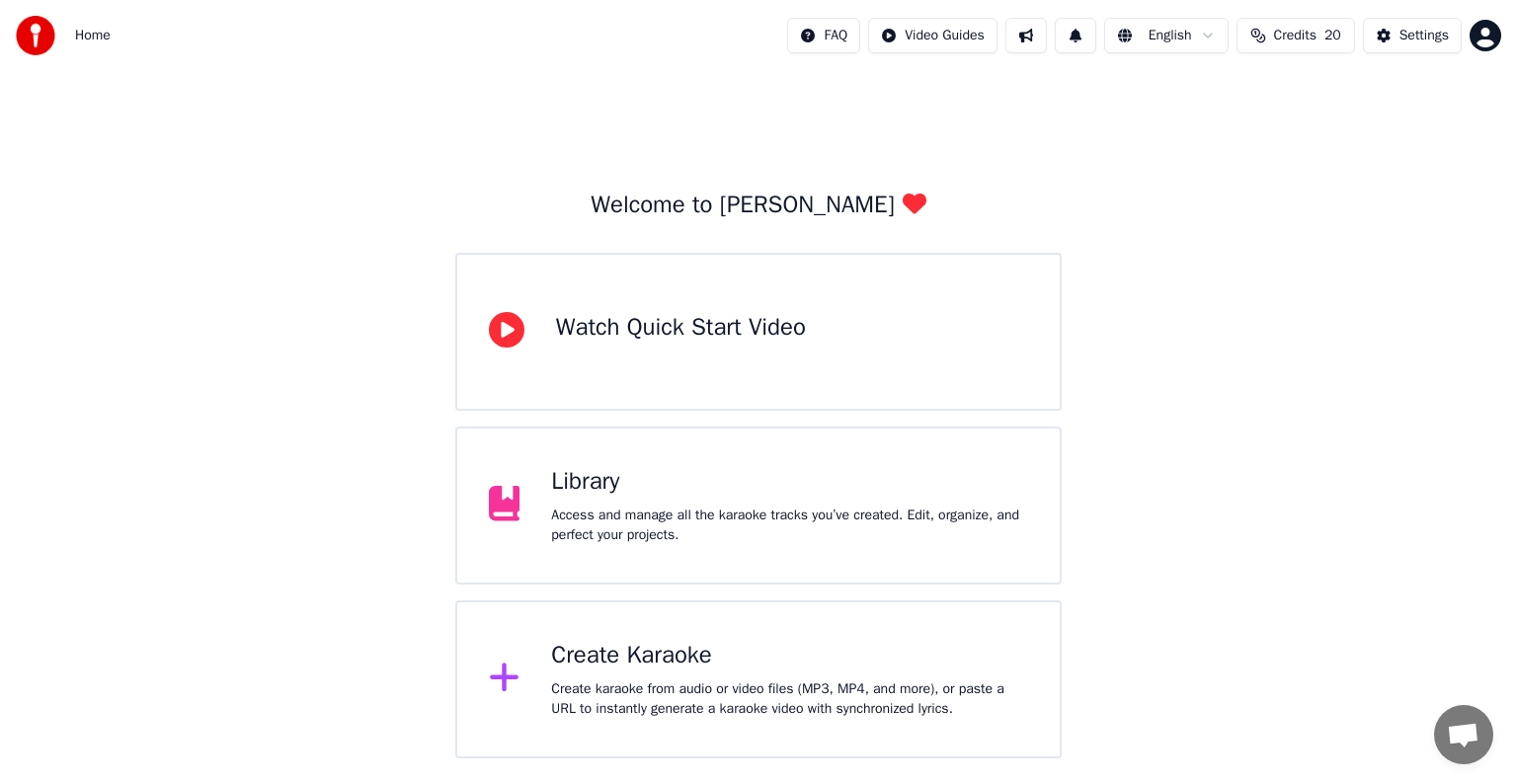 click on "Credits 20" at bounding box center [1296, 36] 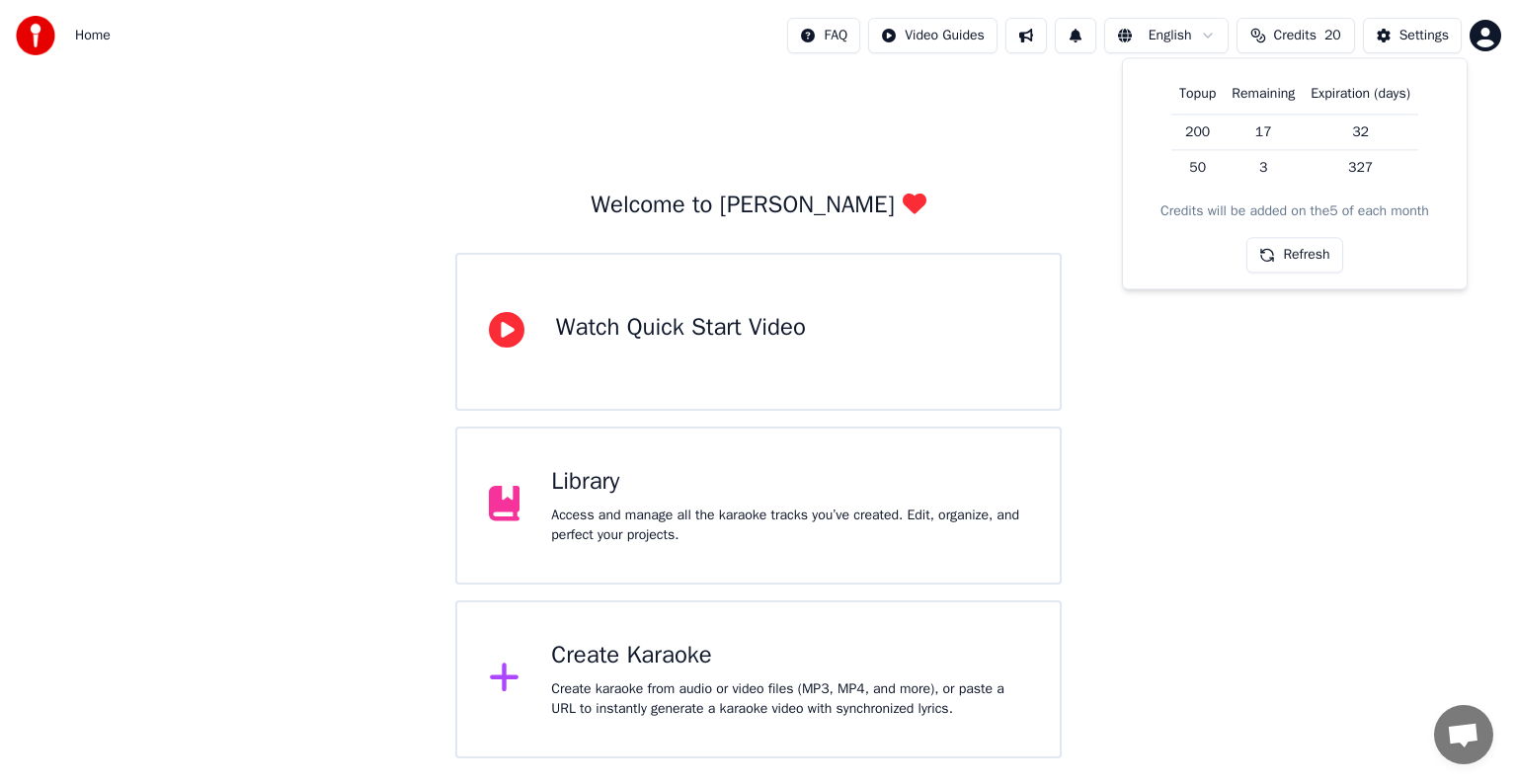click on "17" at bounding box center [1263, 131] 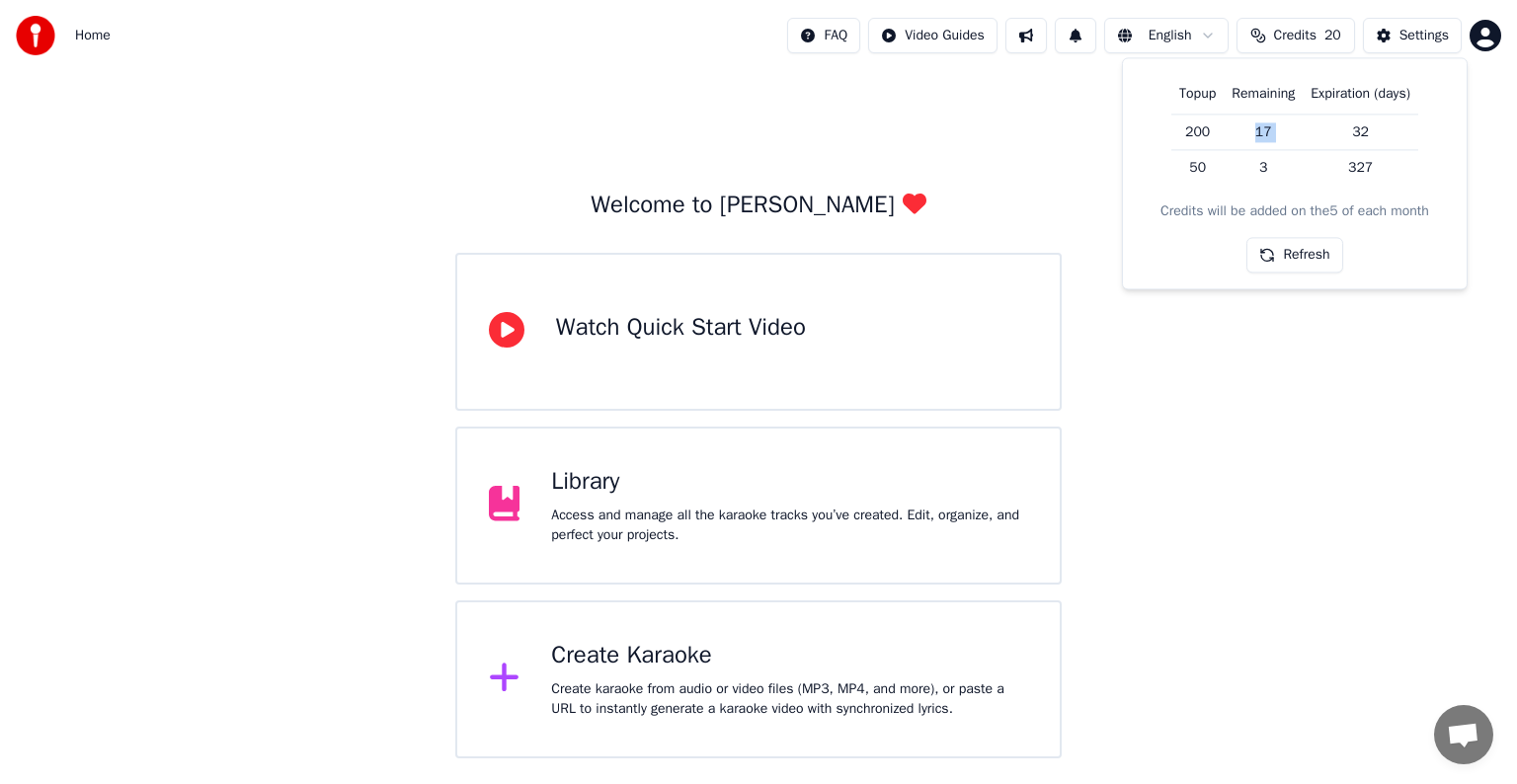 click on "17" at bounding box center (1263, 131) 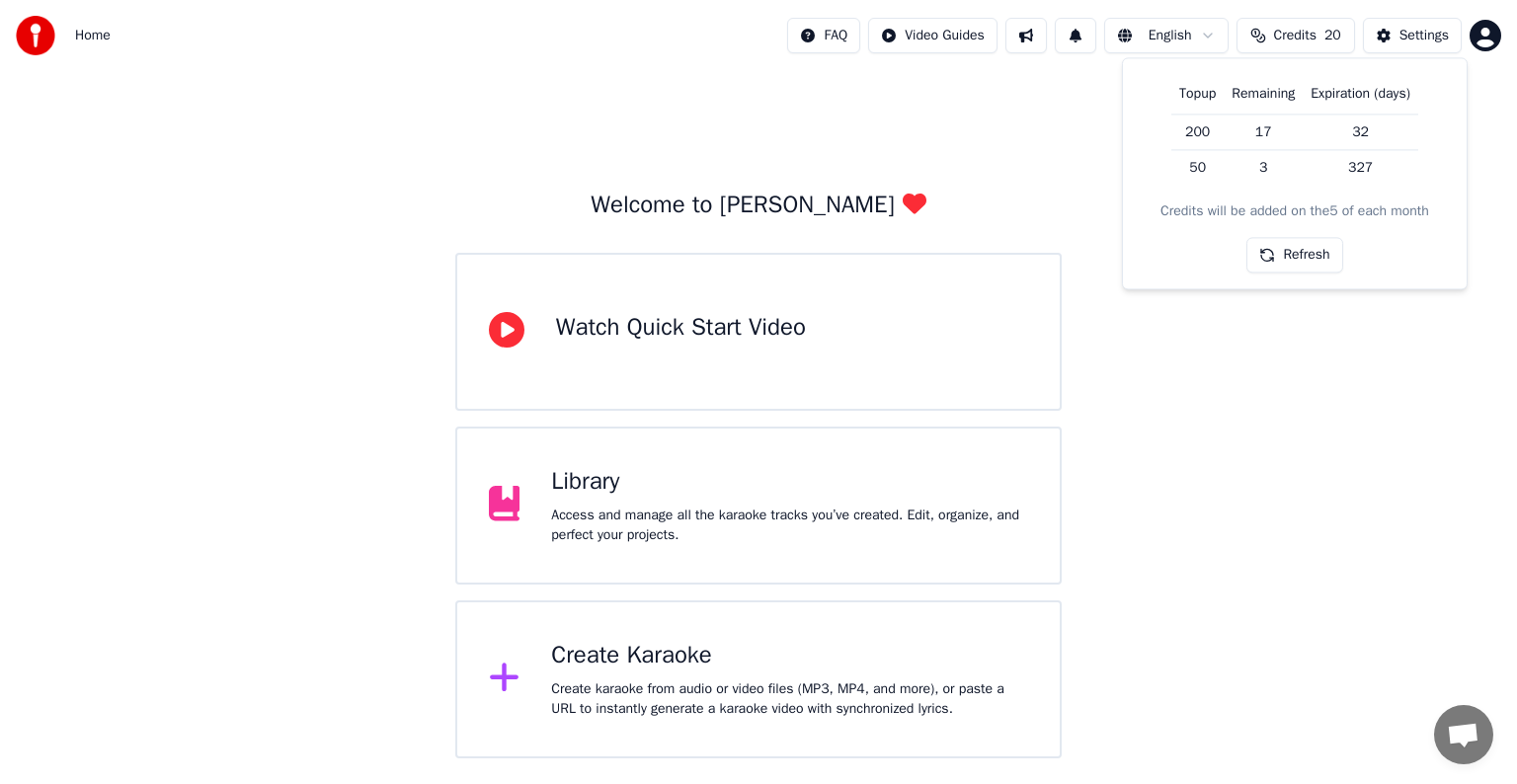 click on "200" at bounding box center [1197, 131] 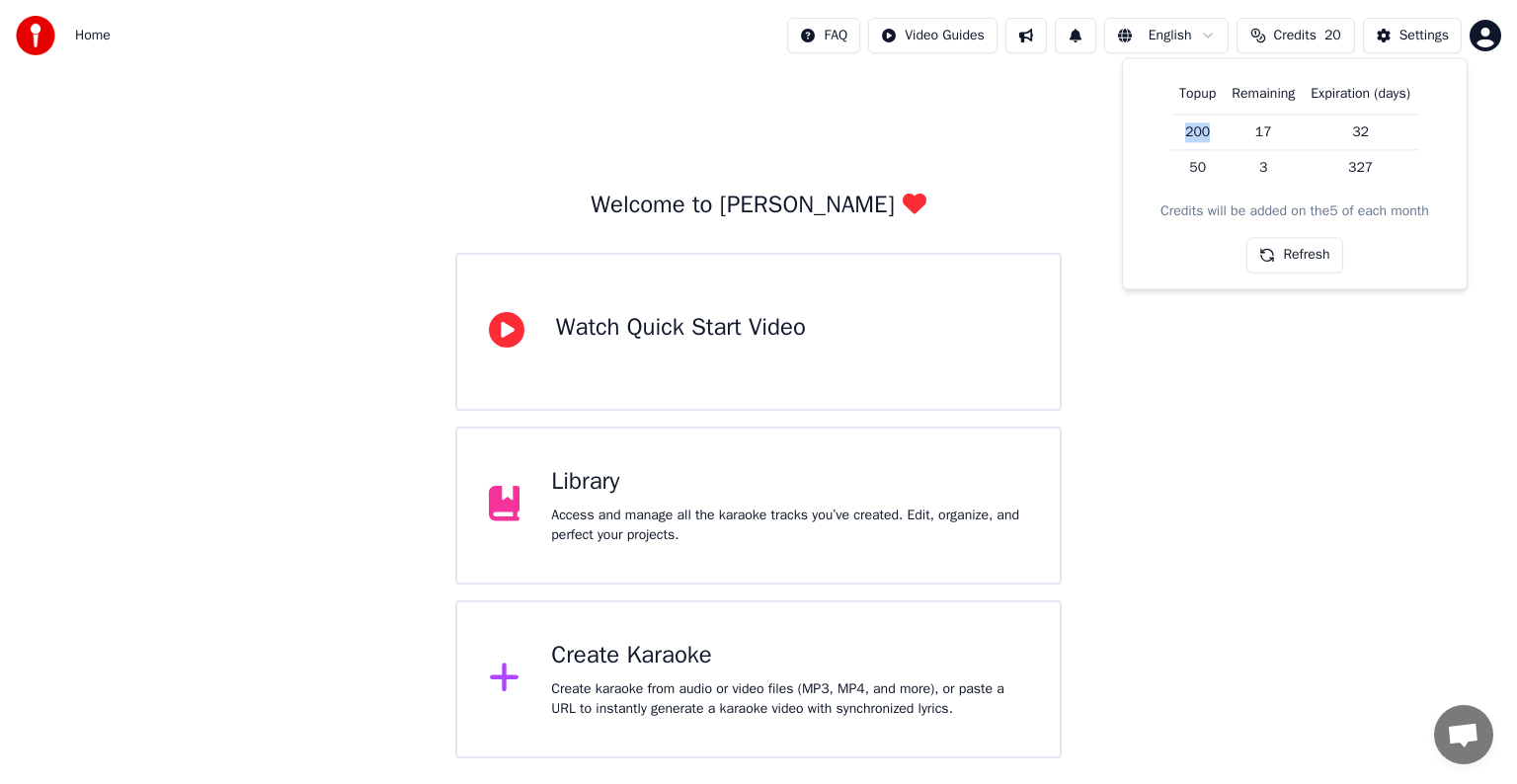 click on "200" at bounding box center [1197, 131] 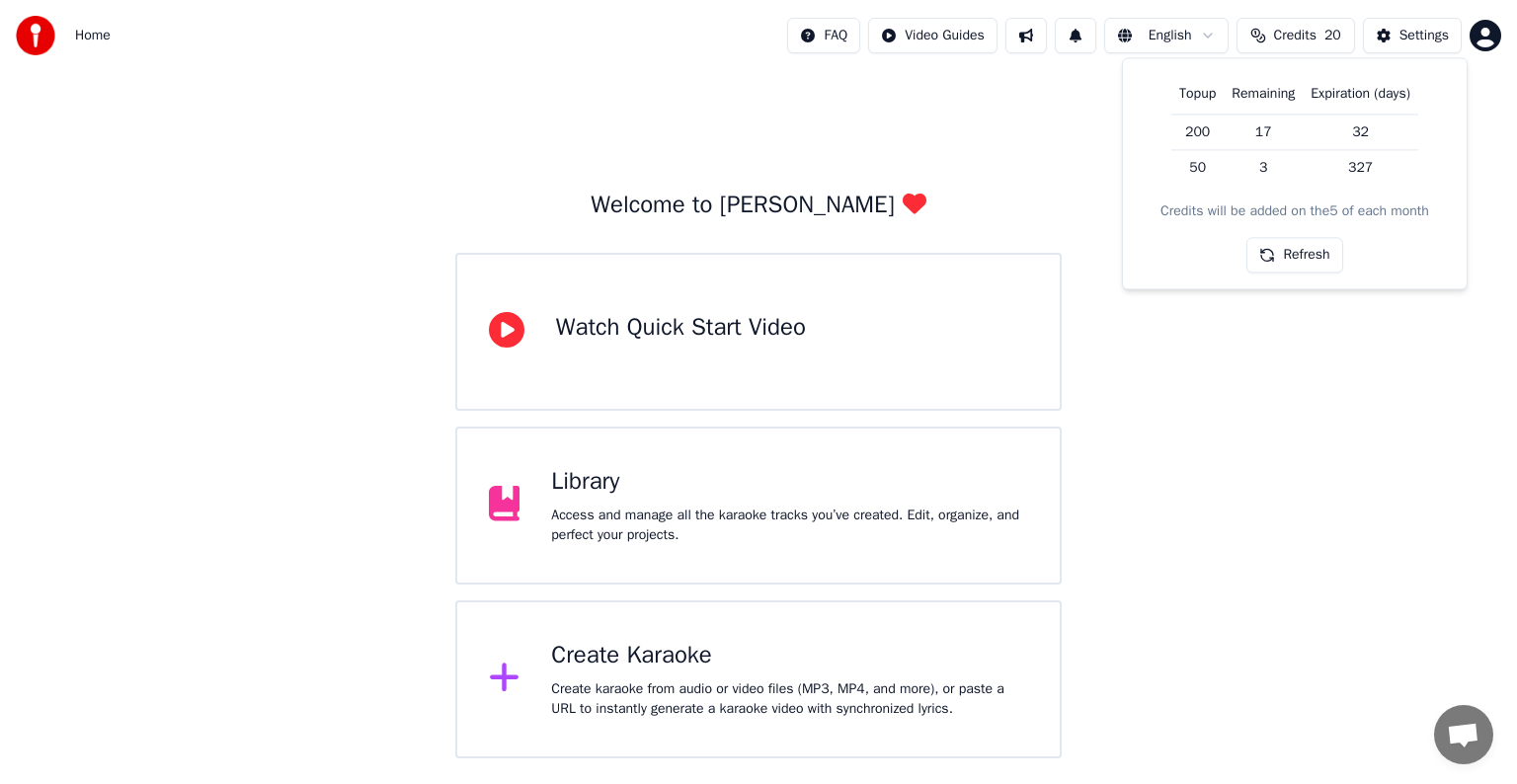 click on "32" at bounding box center (1360, 131) 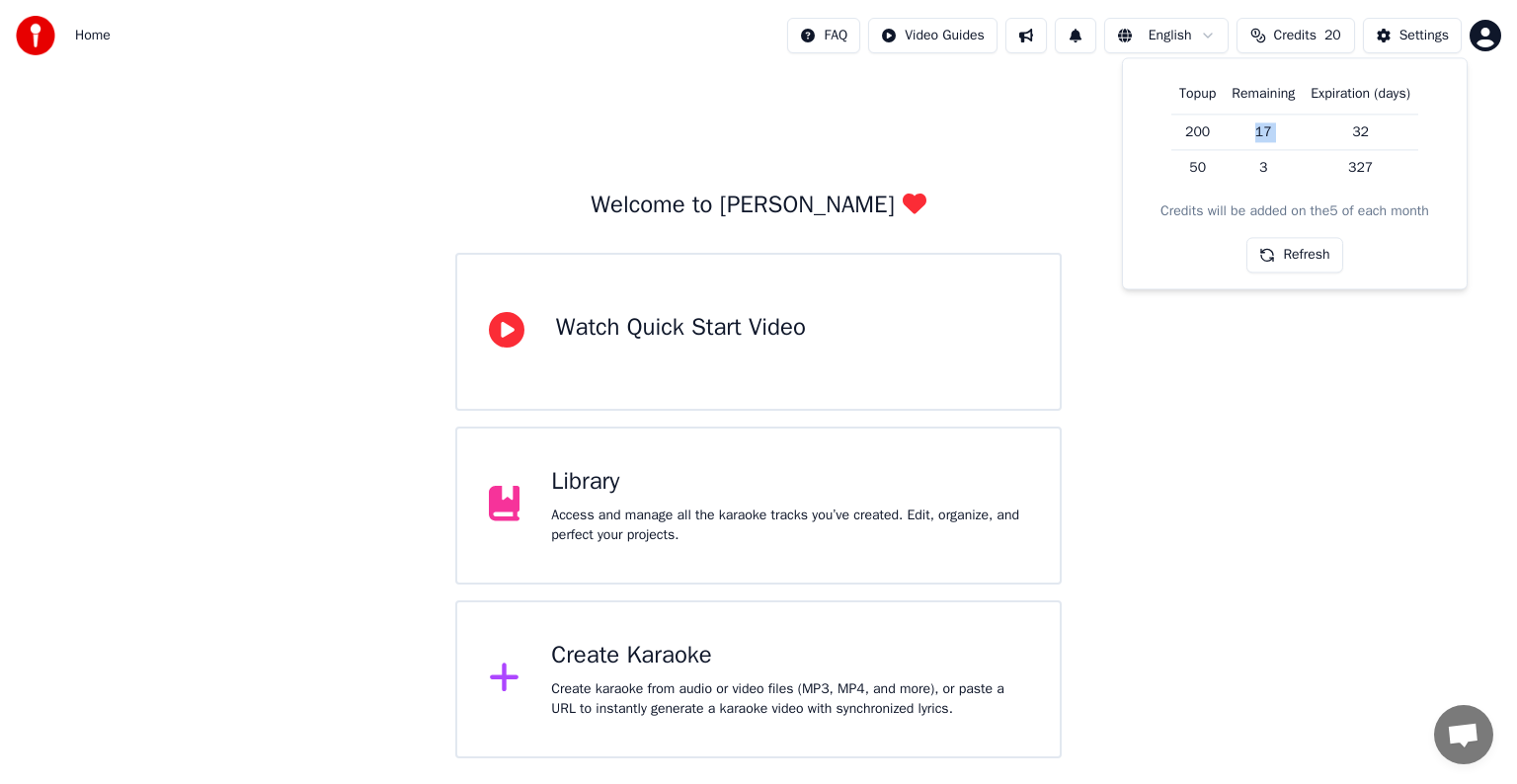 click on "17" at bounding box center [1263, 131] 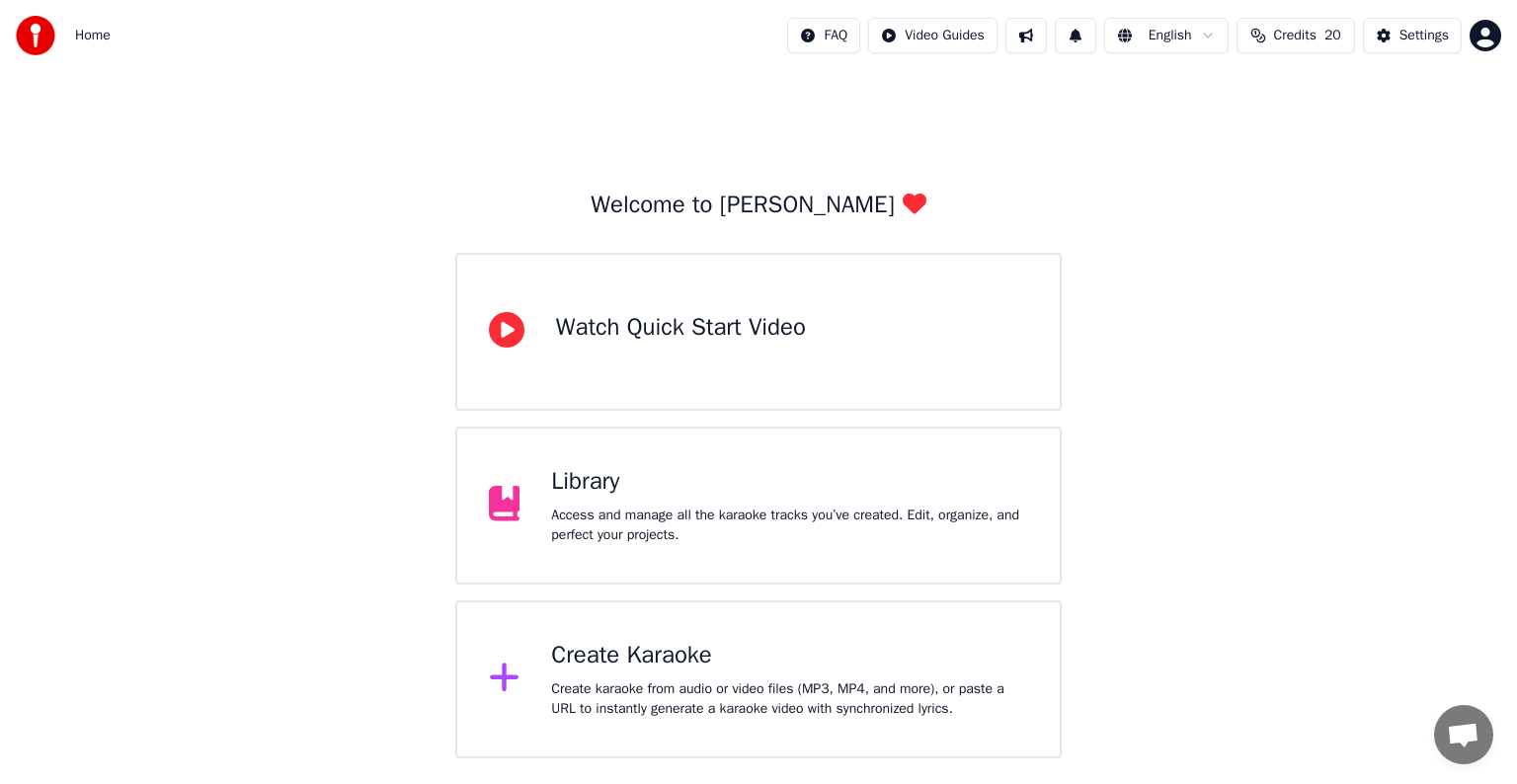 click on "Credits" at bounding box center [1295, 36] 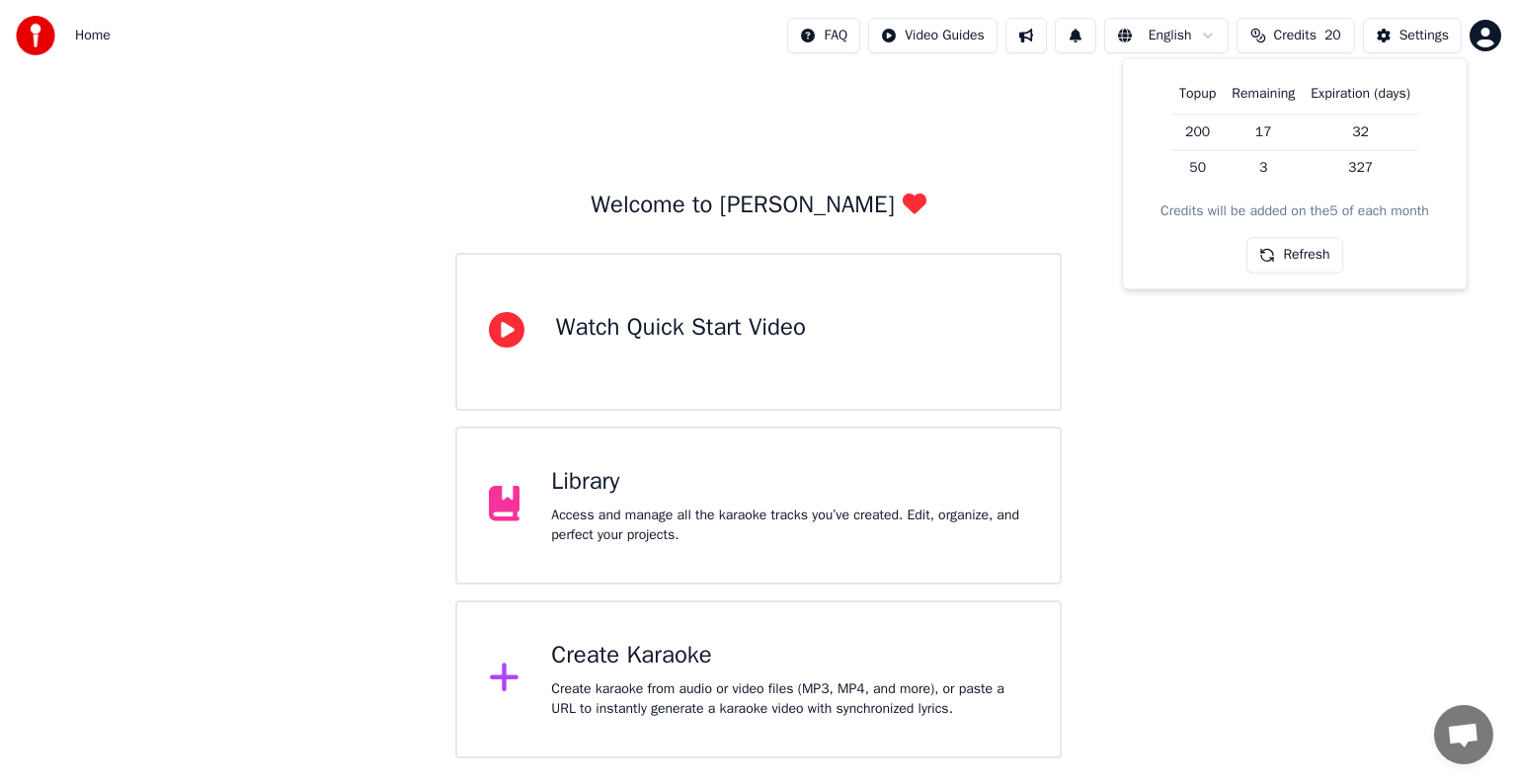 click on "Home FAQ Video Guides English Credits 20 Settings" at bounding box center [758, 36] 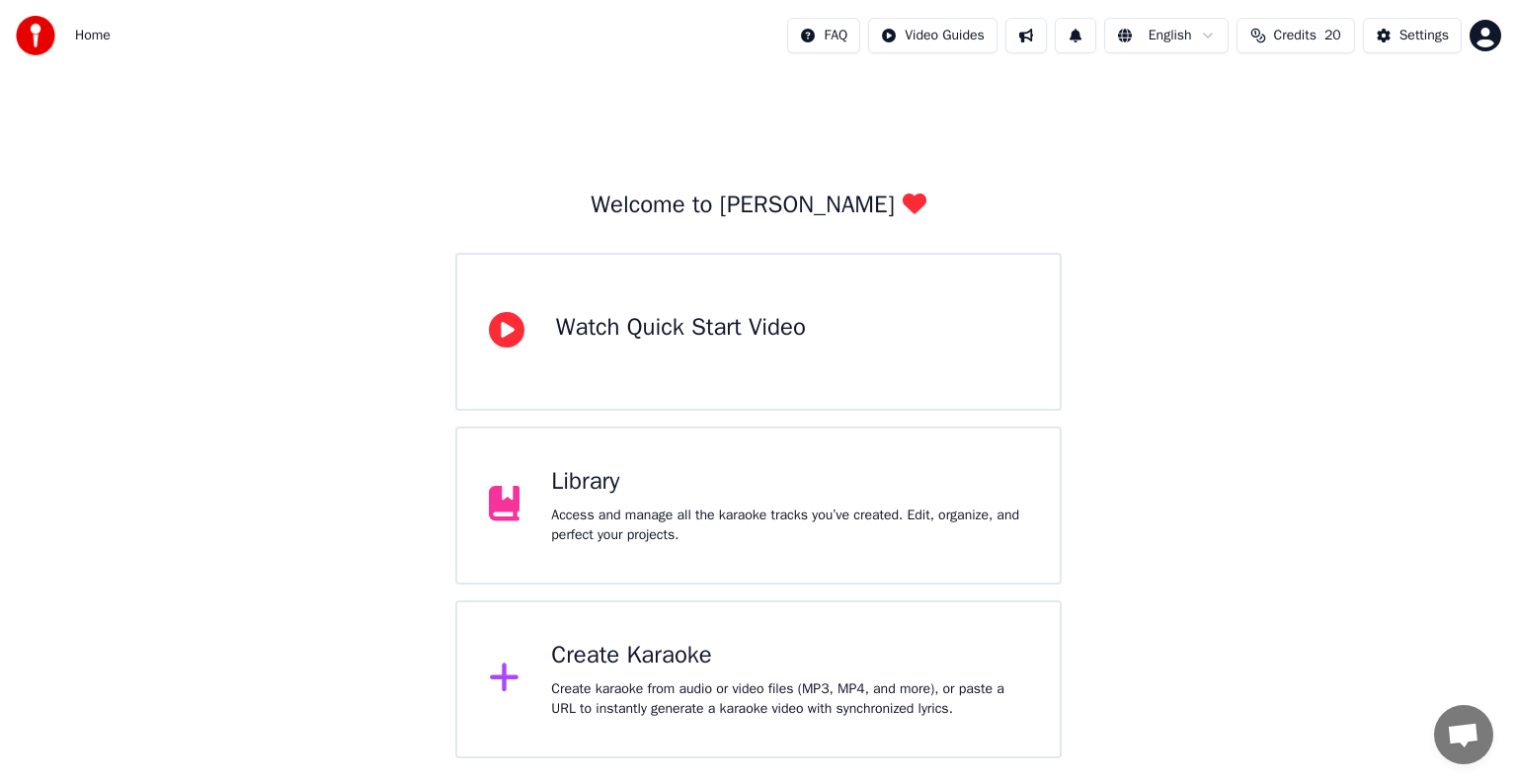 click on "Home FAQ Video Guides English Credits 20 Settings Welcome to Youka Watch Quick Start Video Library Access and manage all the karaoke tracks you’ve created. Edit, organize, and perfect your projects. Create Karaoke Create karaoke from audio or video files (MP3, MP4, and more), or paste a URL to instantly generate a karaoke video with synchronized lyrics. Chat [PERSON_NAME] fra Youka Desktop Flere kanaler Fortsæt på E-mail Netværk offline. Opretter forbindelse igen... Du kan ikke sende [PERSON_NAME] modtage beskeder nu. Youka Desktop Hej, er der noget jeg kan hjælpe med?  Torsdag, 19 Juni Hi im having real trouble wit the sync of words and music. I keeps changing an are all over the place [DATE] [PERSON_NAME] To get the best results from the auto sync AI, it's essential to provide accurate lyrics. For example, if certain parts of the song repeat, those repetitions must also appear in the lyrics. Otherwise, the AI may become confused and produce out-of-sync results. [DATE] Send en fil Indsæt emoji Send en fil Lydfil Crisp" at bounding box center [758, 379] 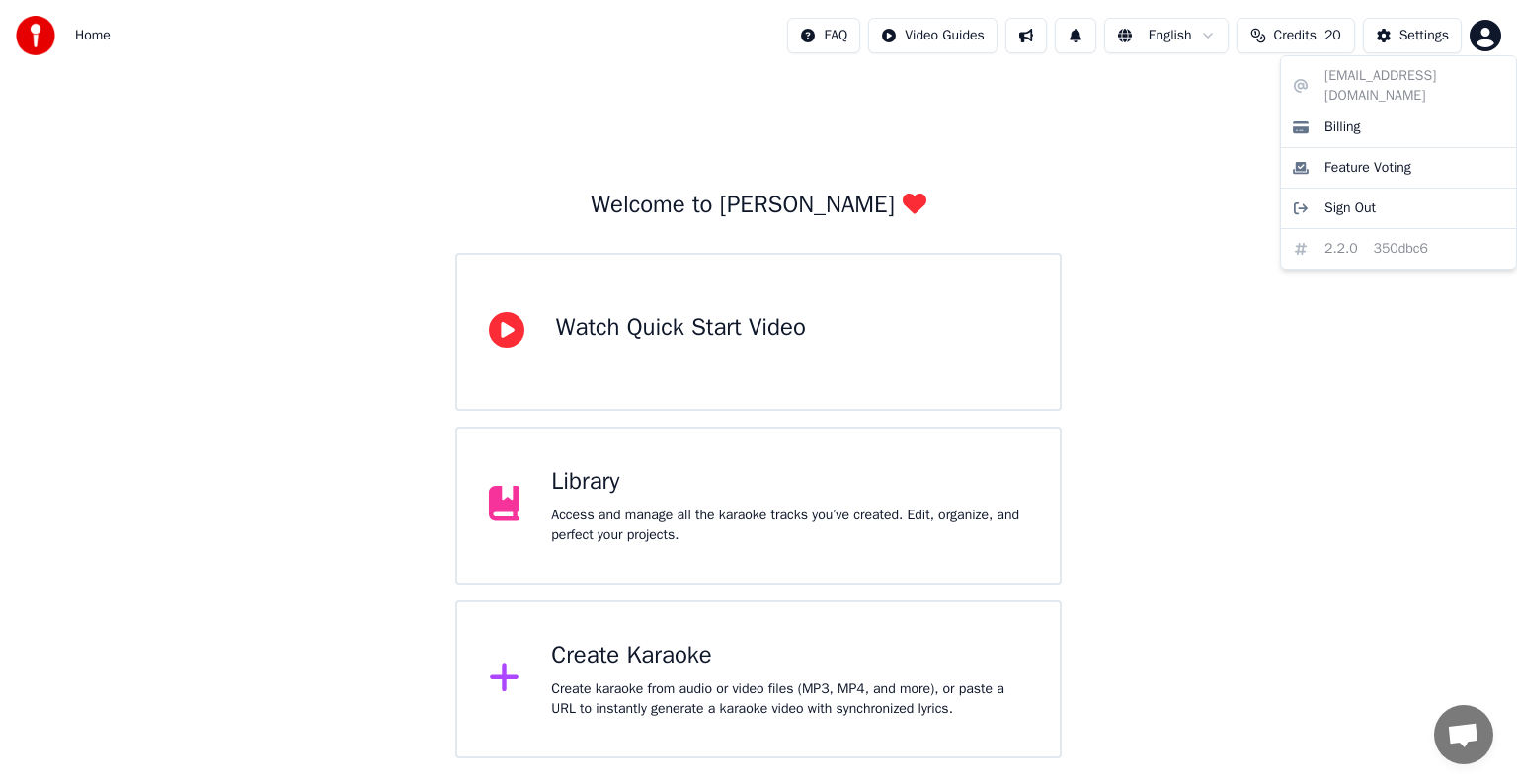 click on "[EMAIL_ADDRESS][DOMAIN_NAME] Billing Feature Voting Sign Out 2.2.0 350dbc6" at bounding box center [1398, 162] 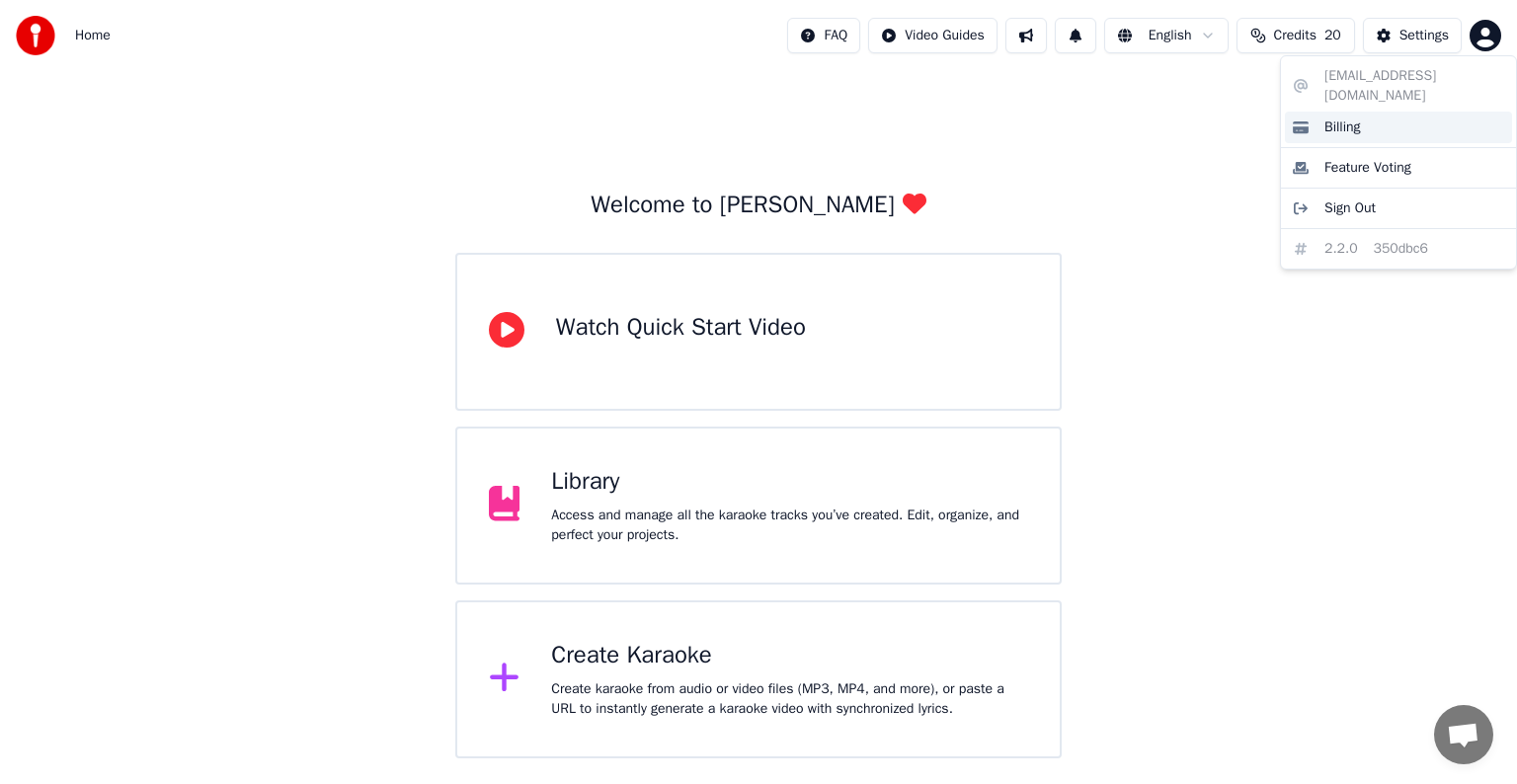 click on "Billing" at bounding box center [1342, 127] 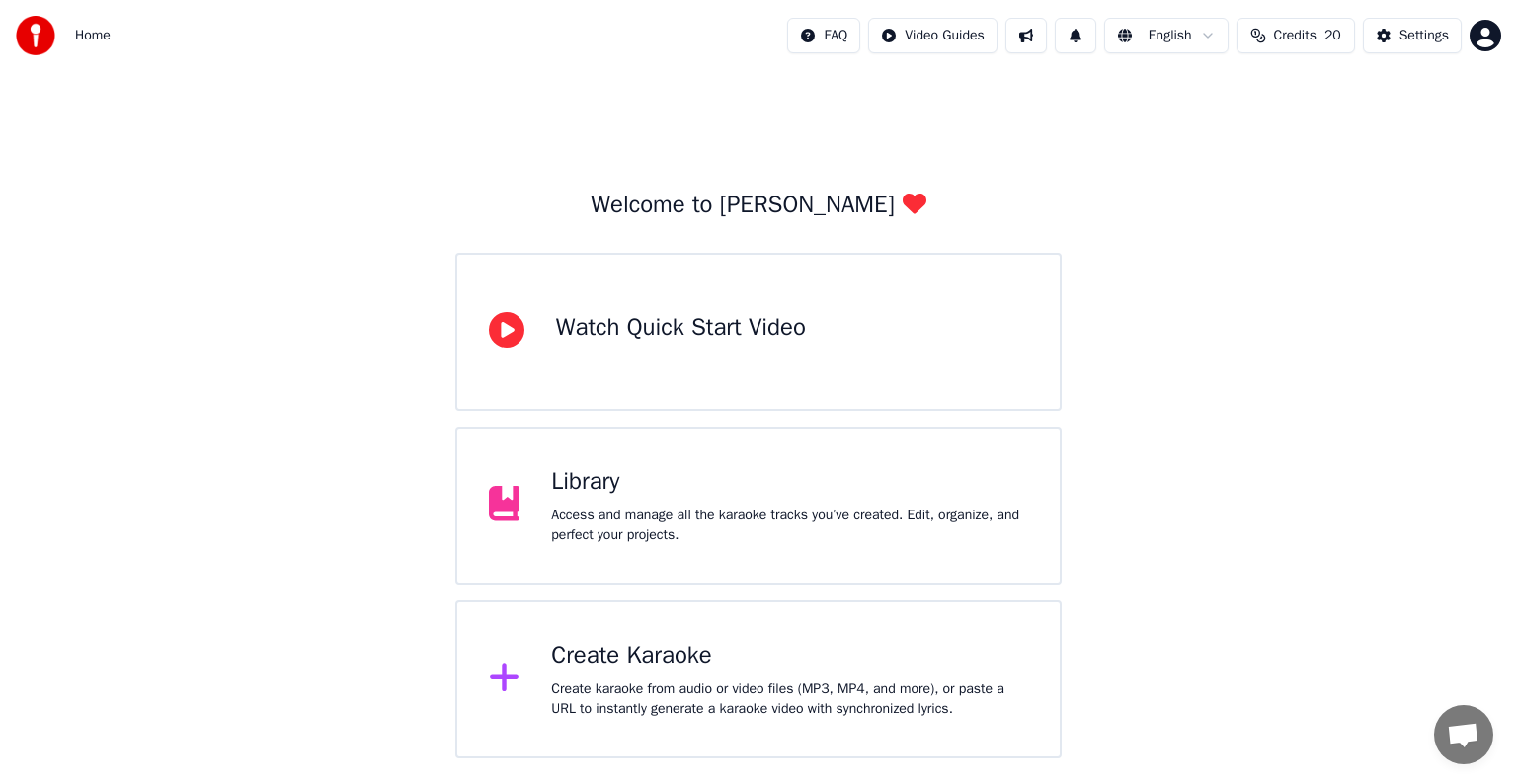 click on "Welcome to Youka Watch Quick Start Video Library Access and manage all the karaoke tracks you’ve created. Edit, organize, and perfect your projects. Create Karaoke Create karaoke from audio or video files (MP3, MP4, and more), or paste a URL to instantly generate a karaoke video with synchronized lyrics." at bounding box center (758, 415) 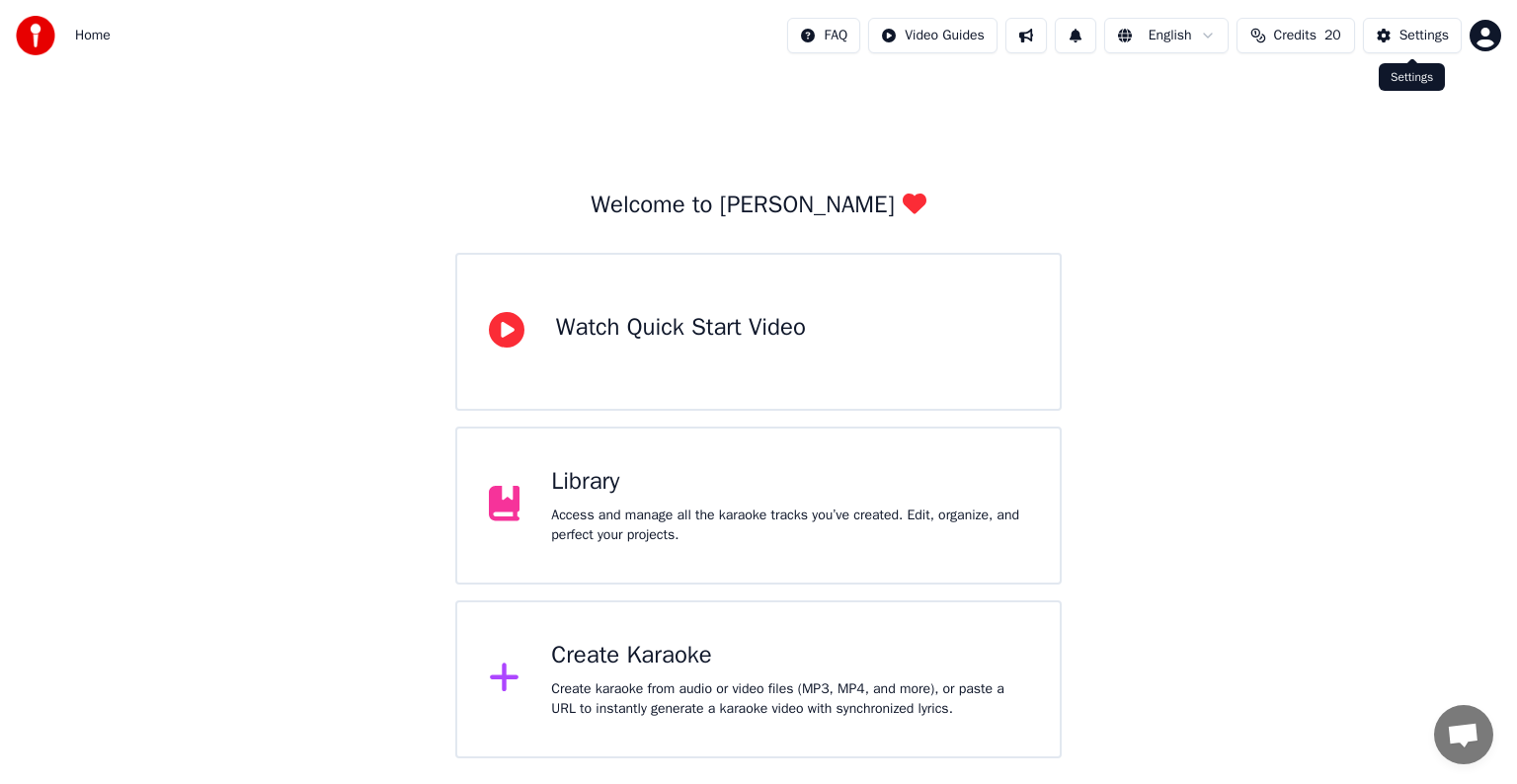 click on "Settings" at bounding box center (1424, 36) 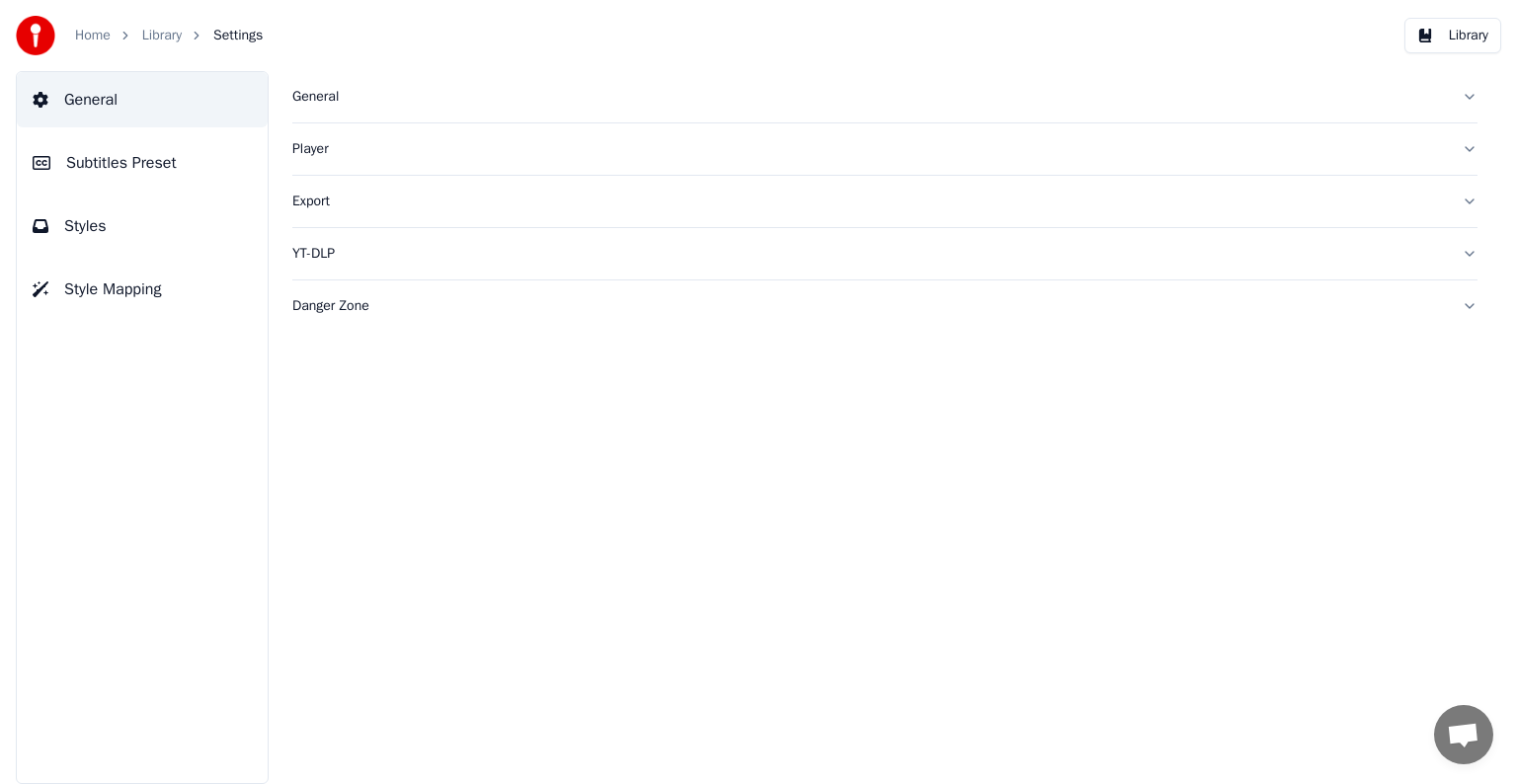 click on "General Player Export YT-DLP Danger Zone" at bounding box center (885, 428) 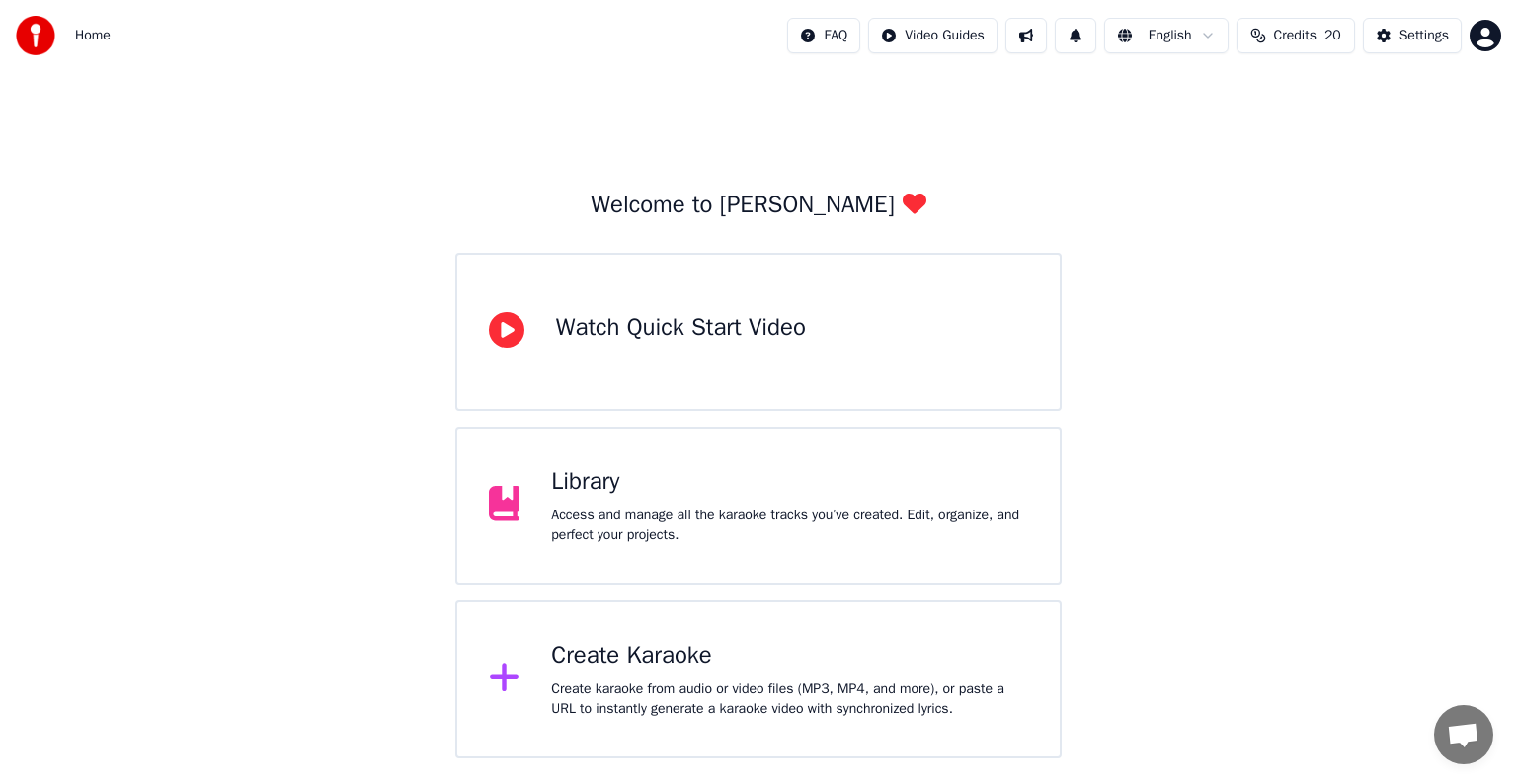 click on "Create karaoke from audio or video files (MP3, MP4, and more), or paste a URL to instantly generate a karaoke video with synchronized lyrics." at bounding box center (789, 699) 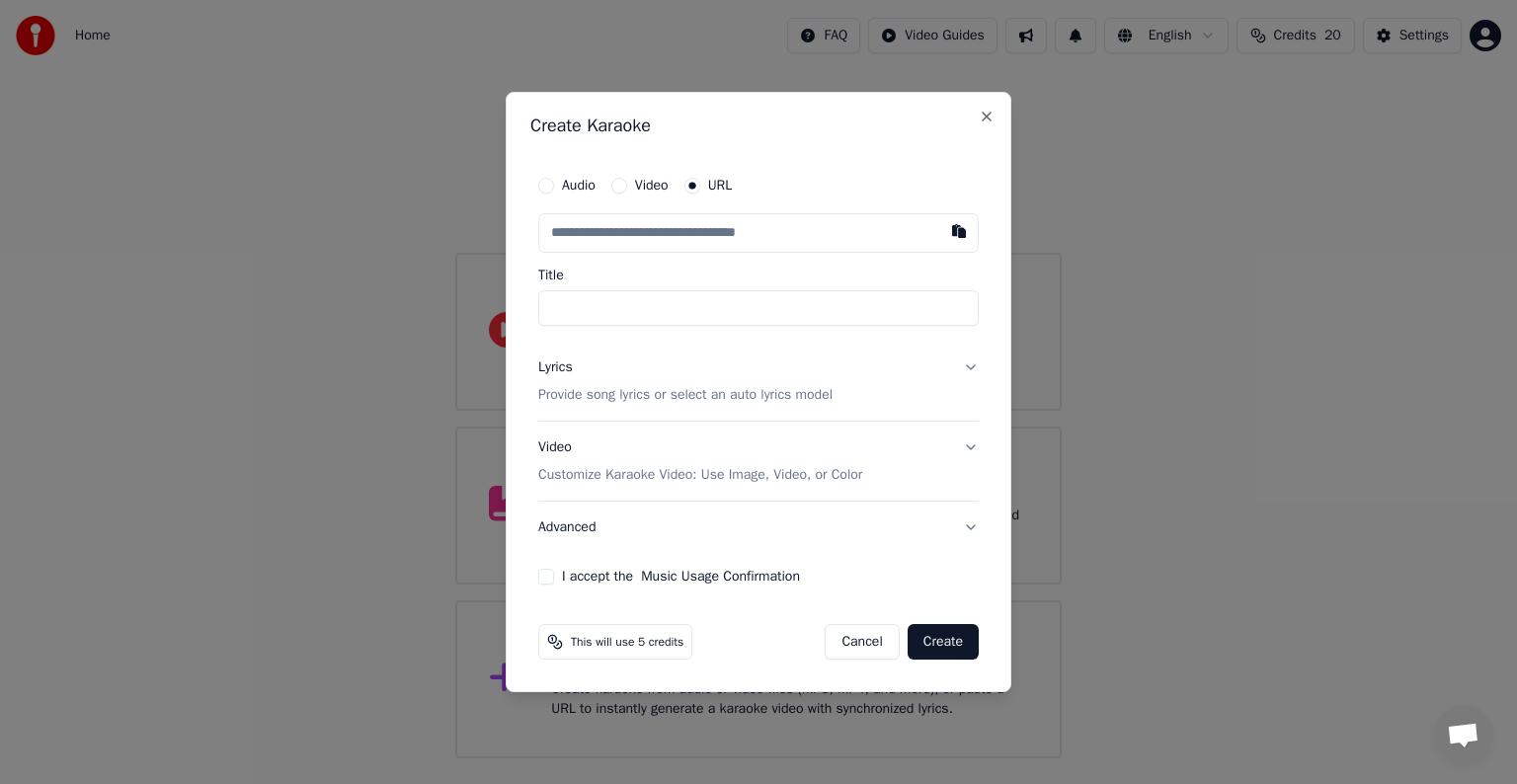 click at bounding box center (758, 233) 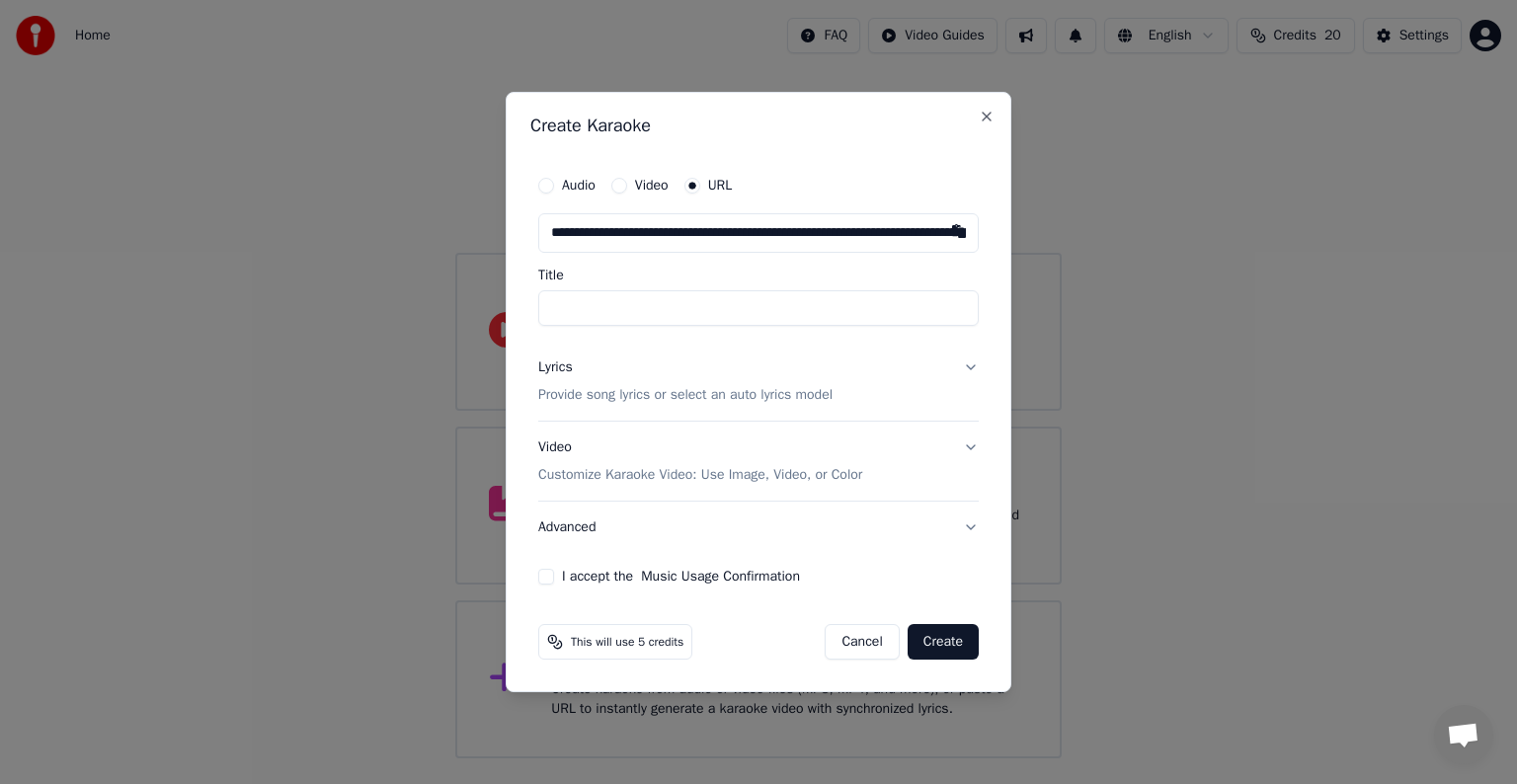 scroll, scrollTop: 0, scrollLeft: 2136, axis: horizontal 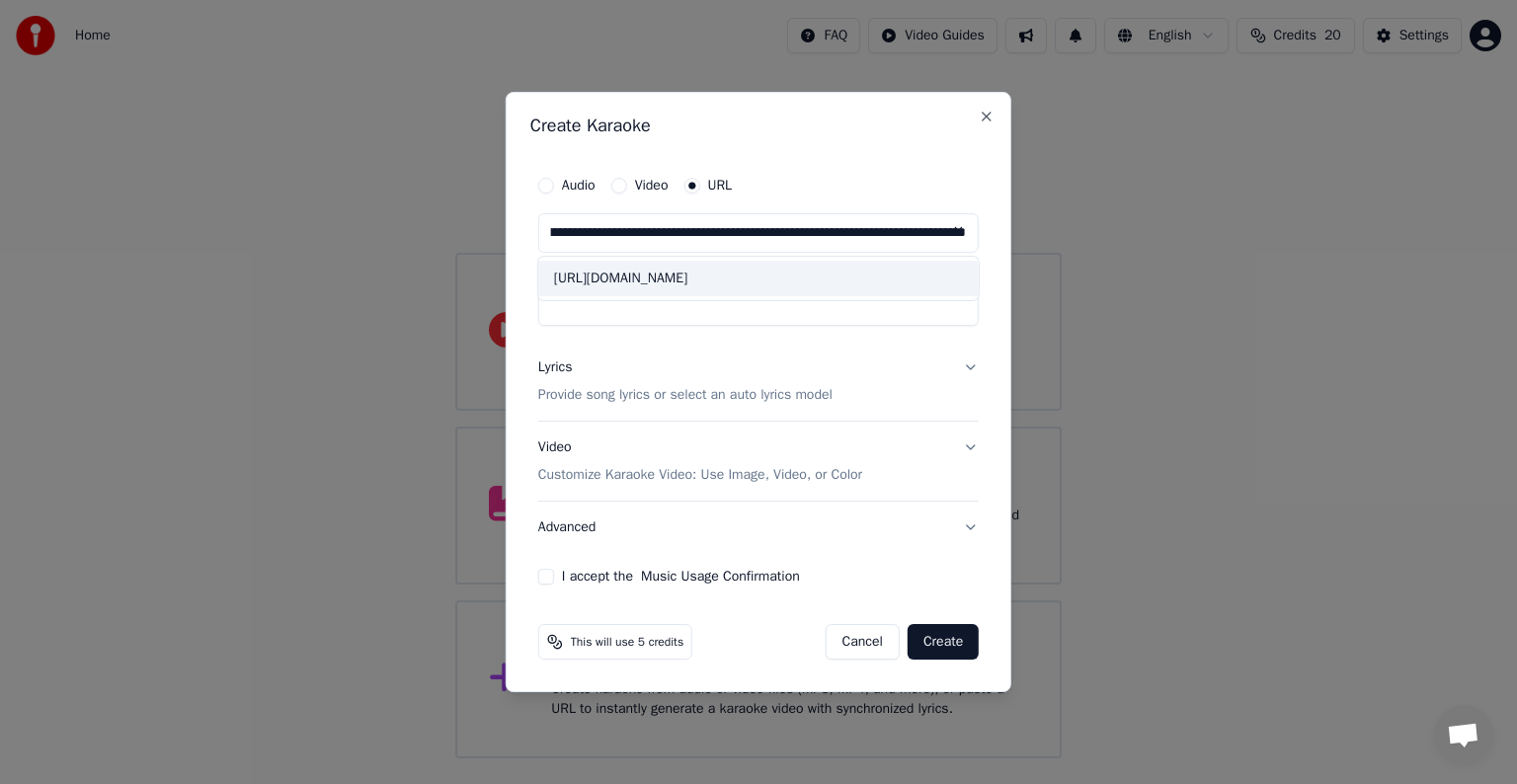 type on "**********" 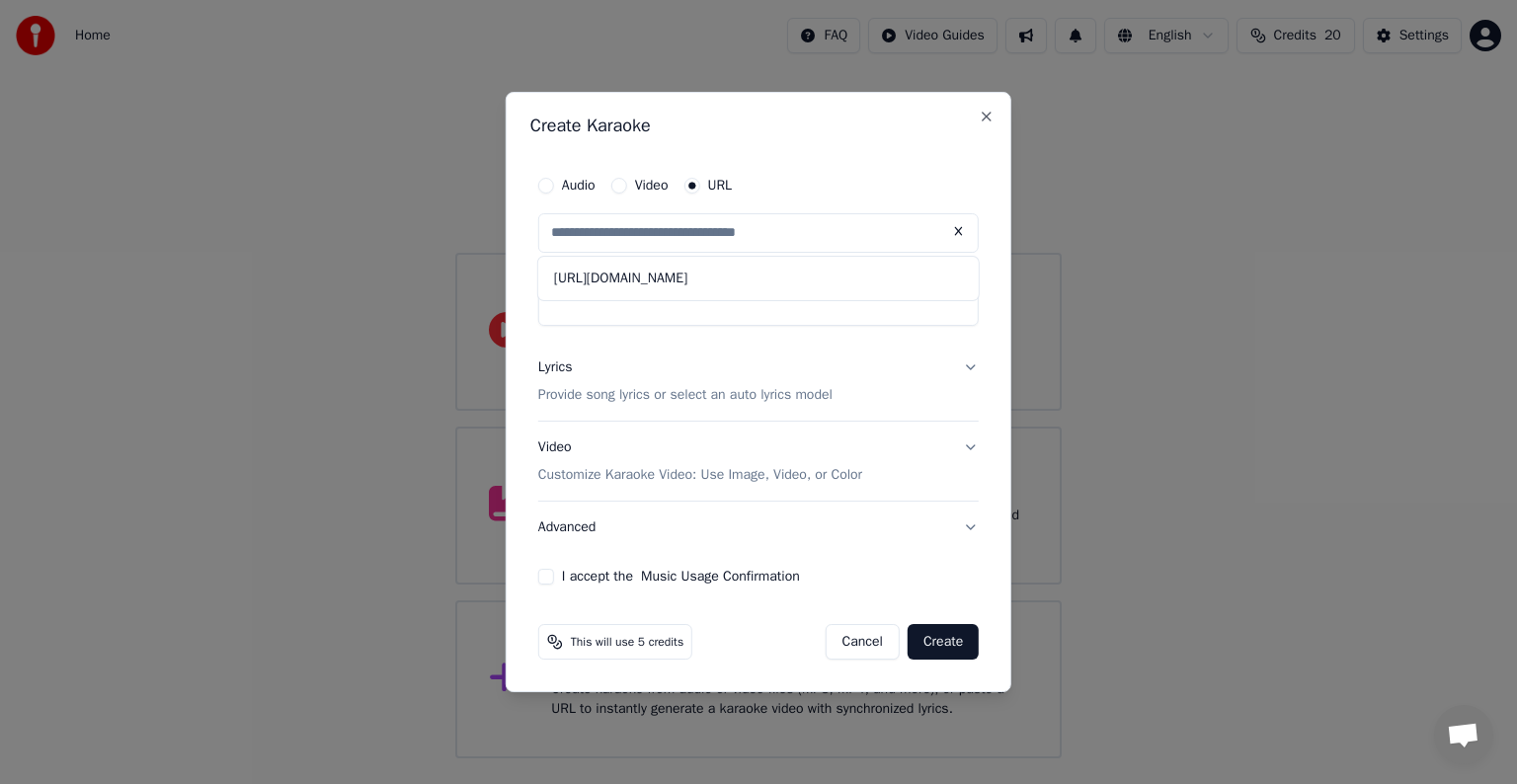 scroll, scrollTop: 0, scrollLeft: 0, axis: both 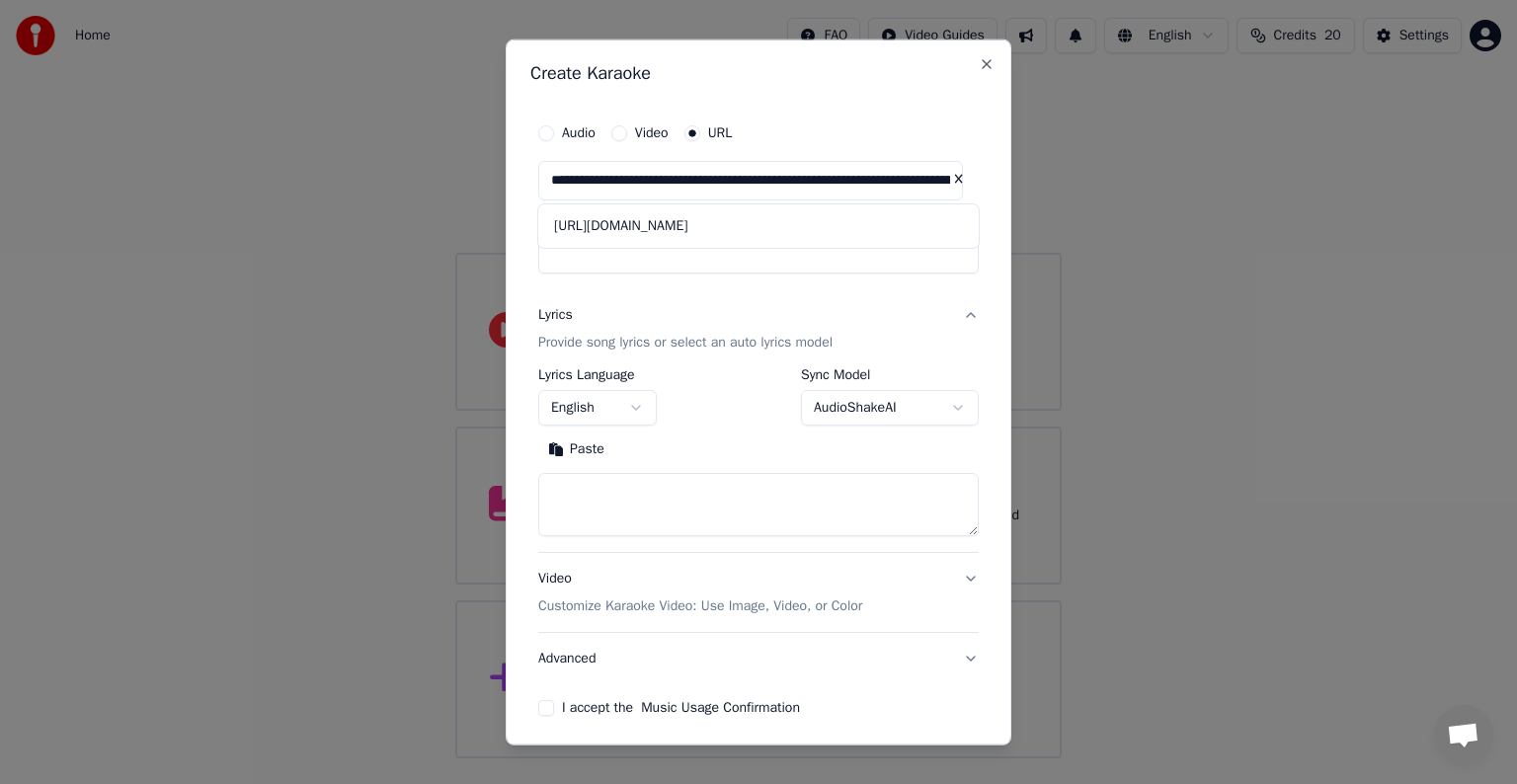 click at bounding box center (758, 505) 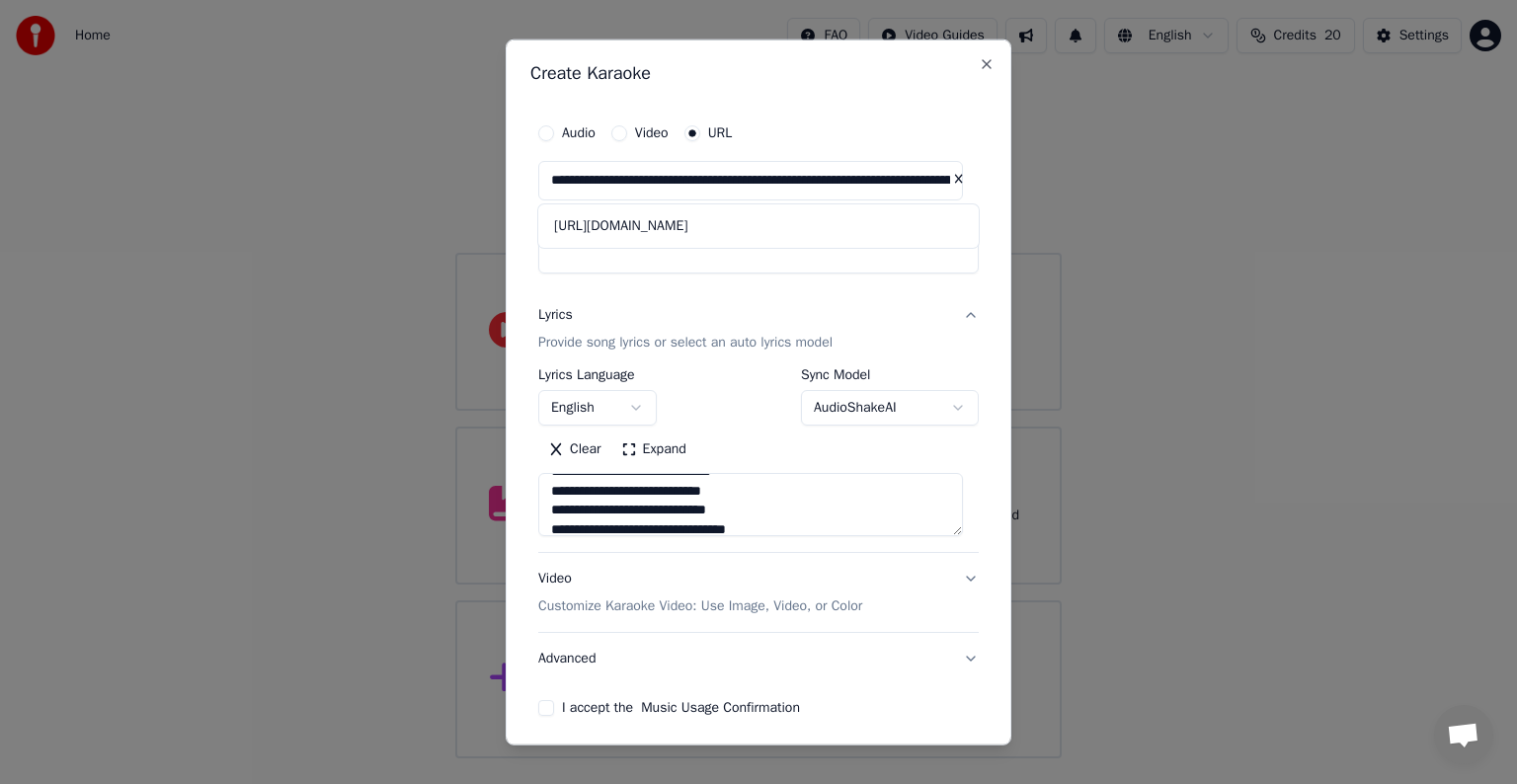 scroll, scrollTop: 625, scrollLeft: 0, axis: vertical 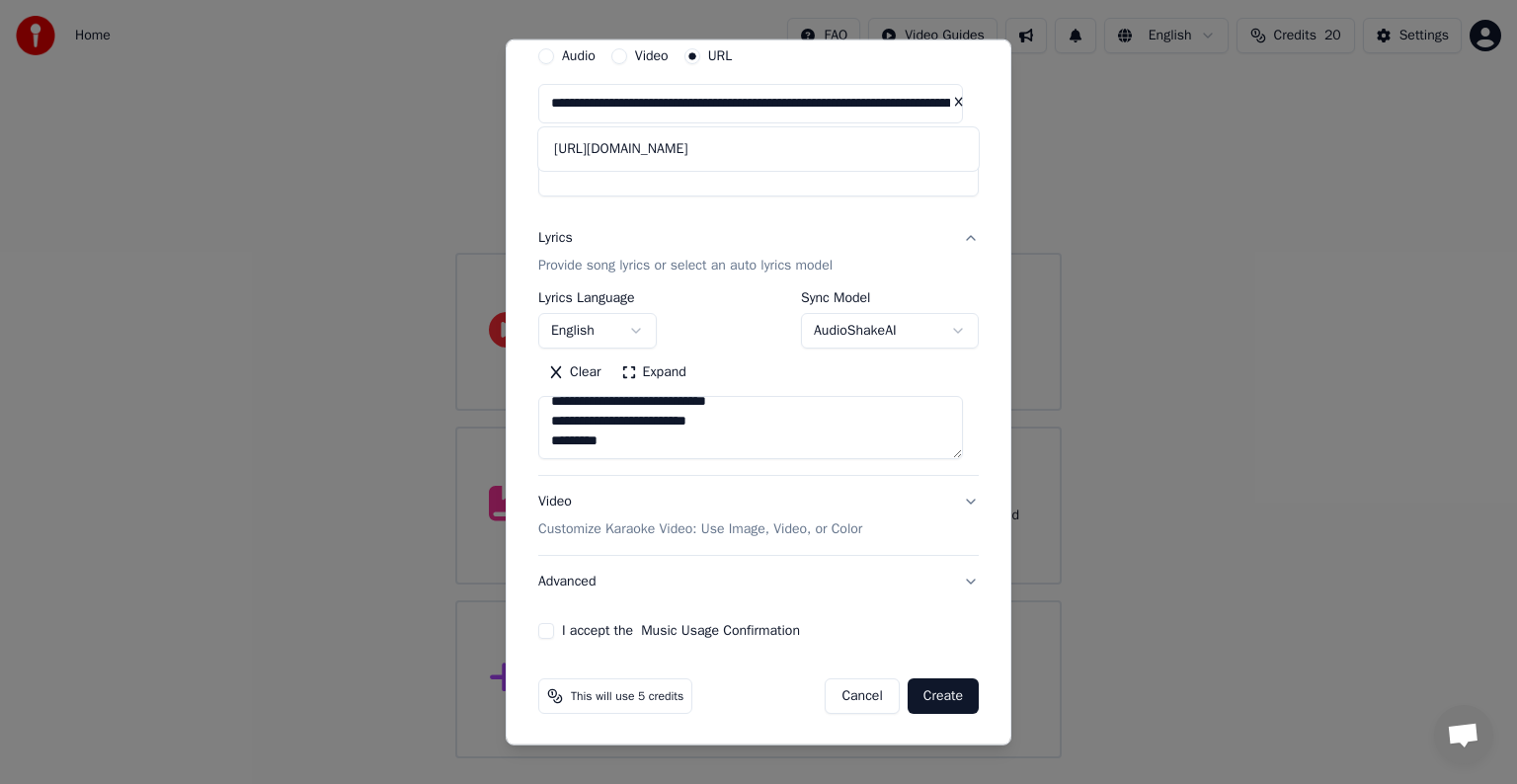 click at bounding box center (751, 428) 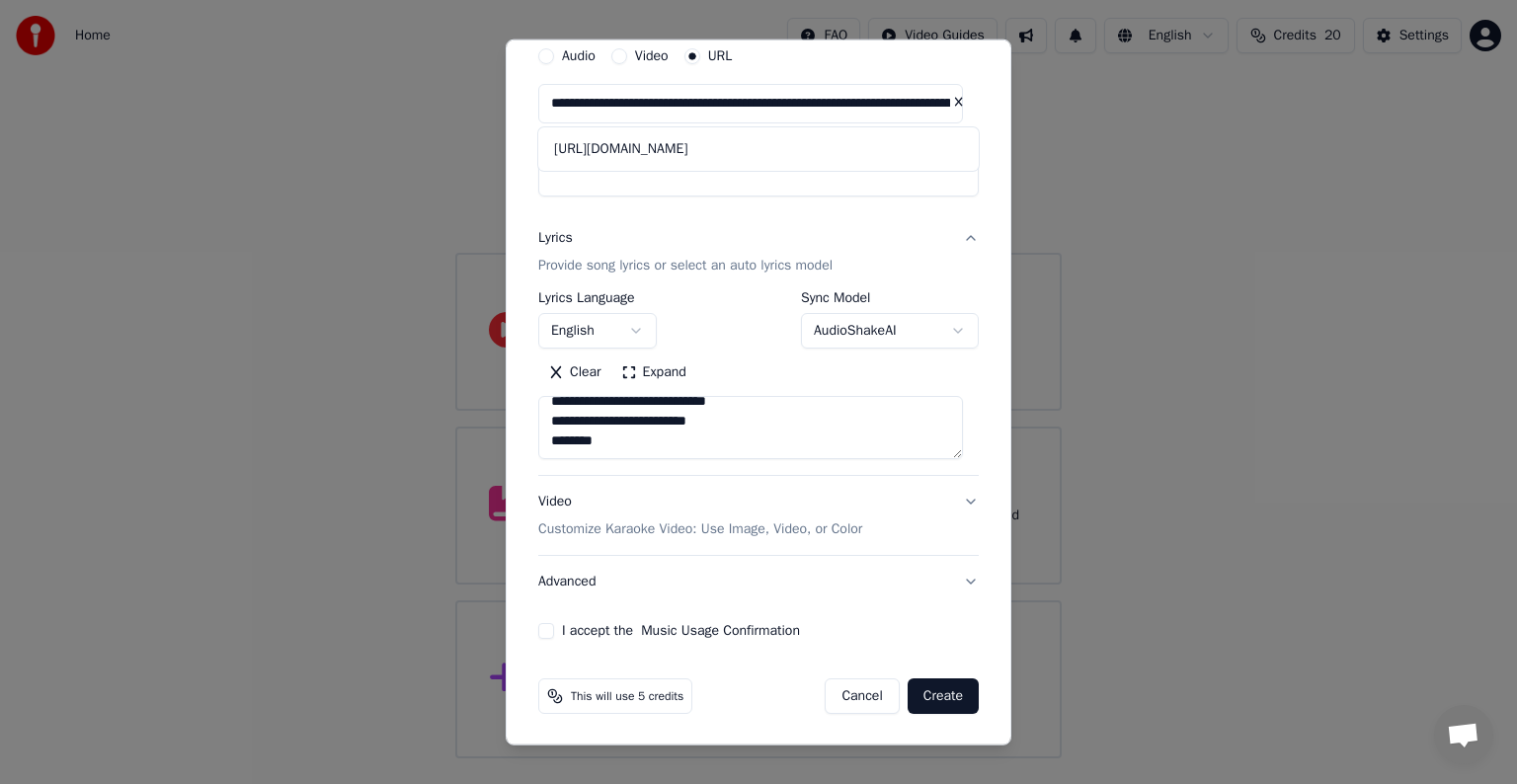 type on "**********" 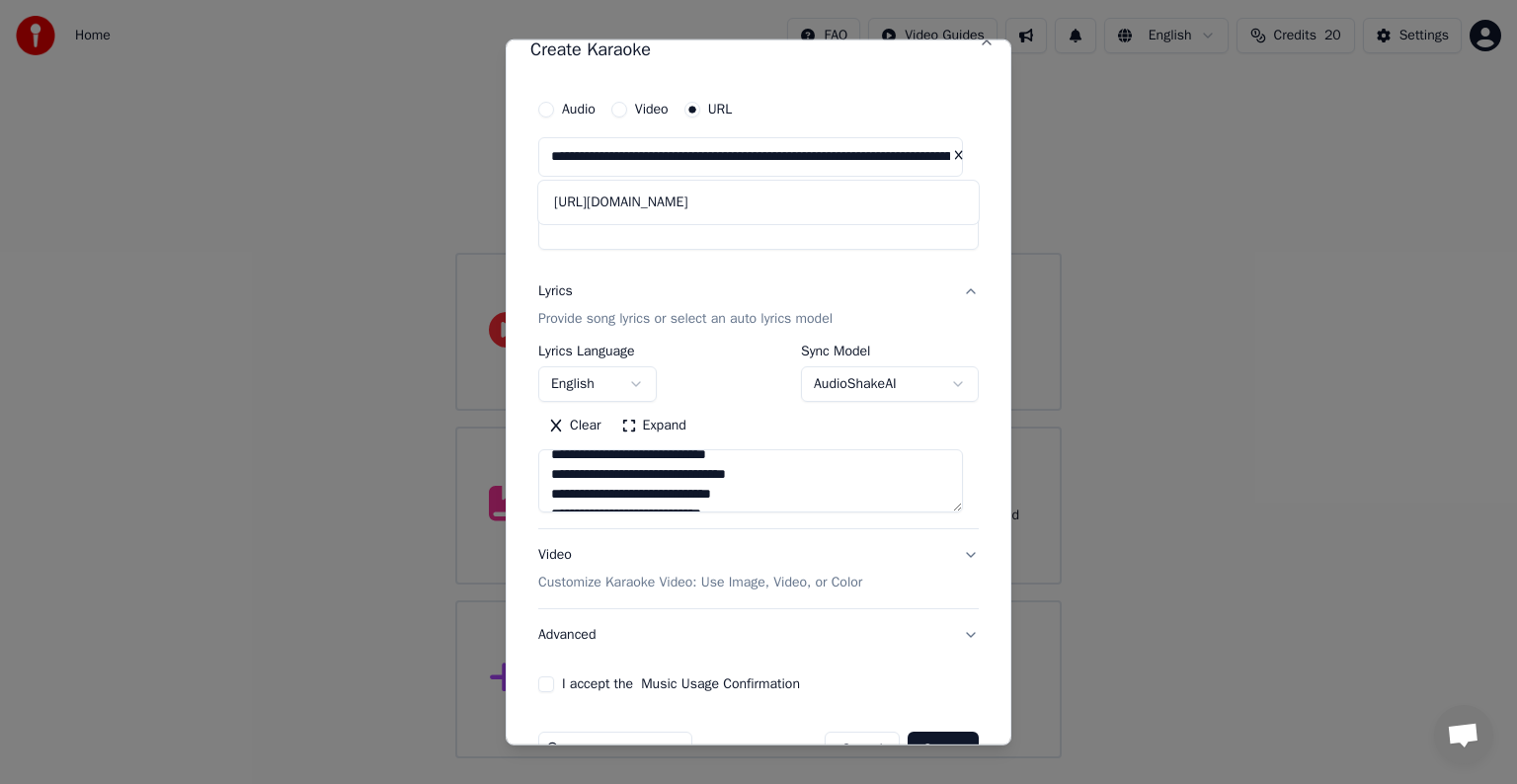 scroll, scrollTop: 0, scrollLeft: 0, axis: both 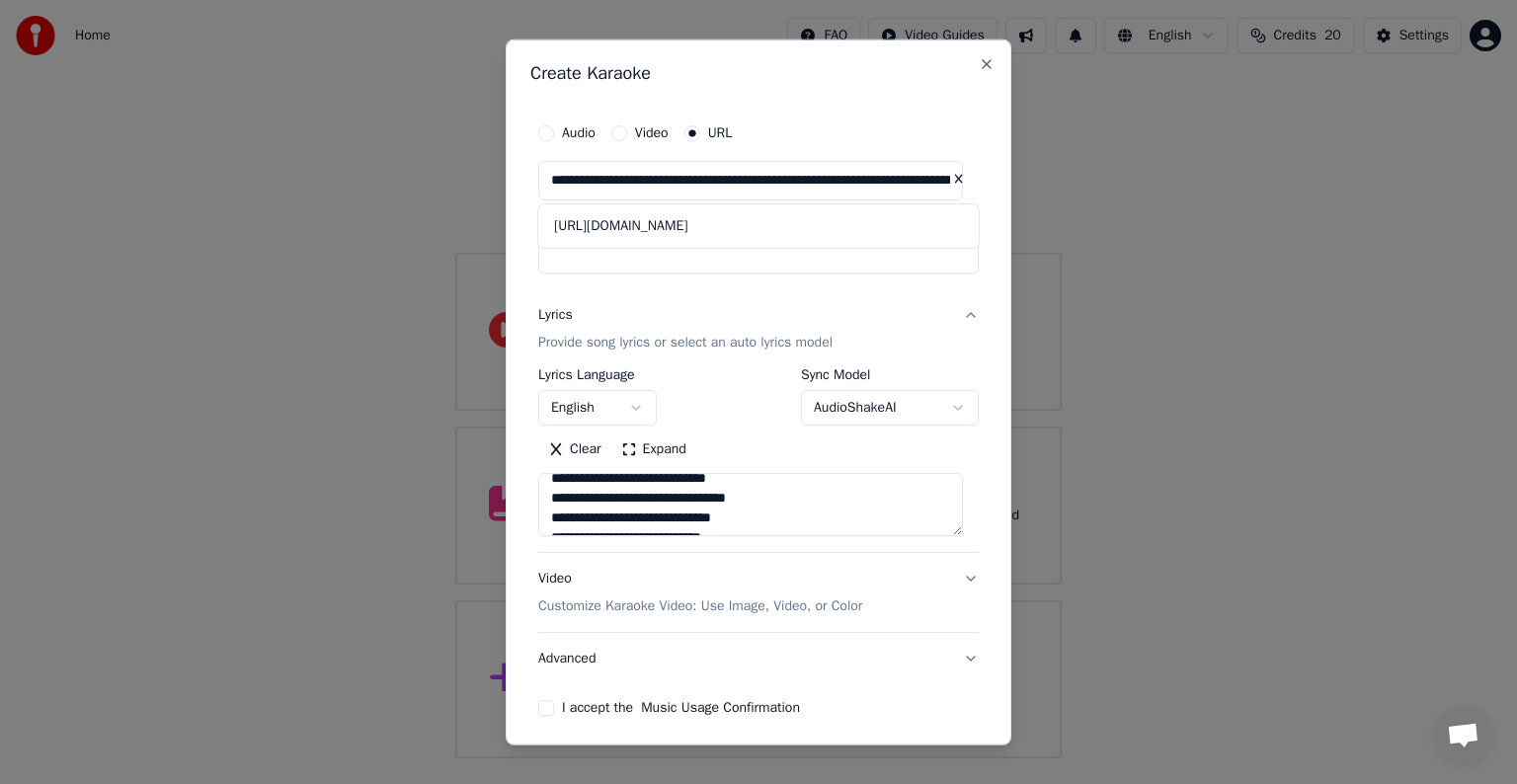 click on "English" at bounding box center (598, 408) 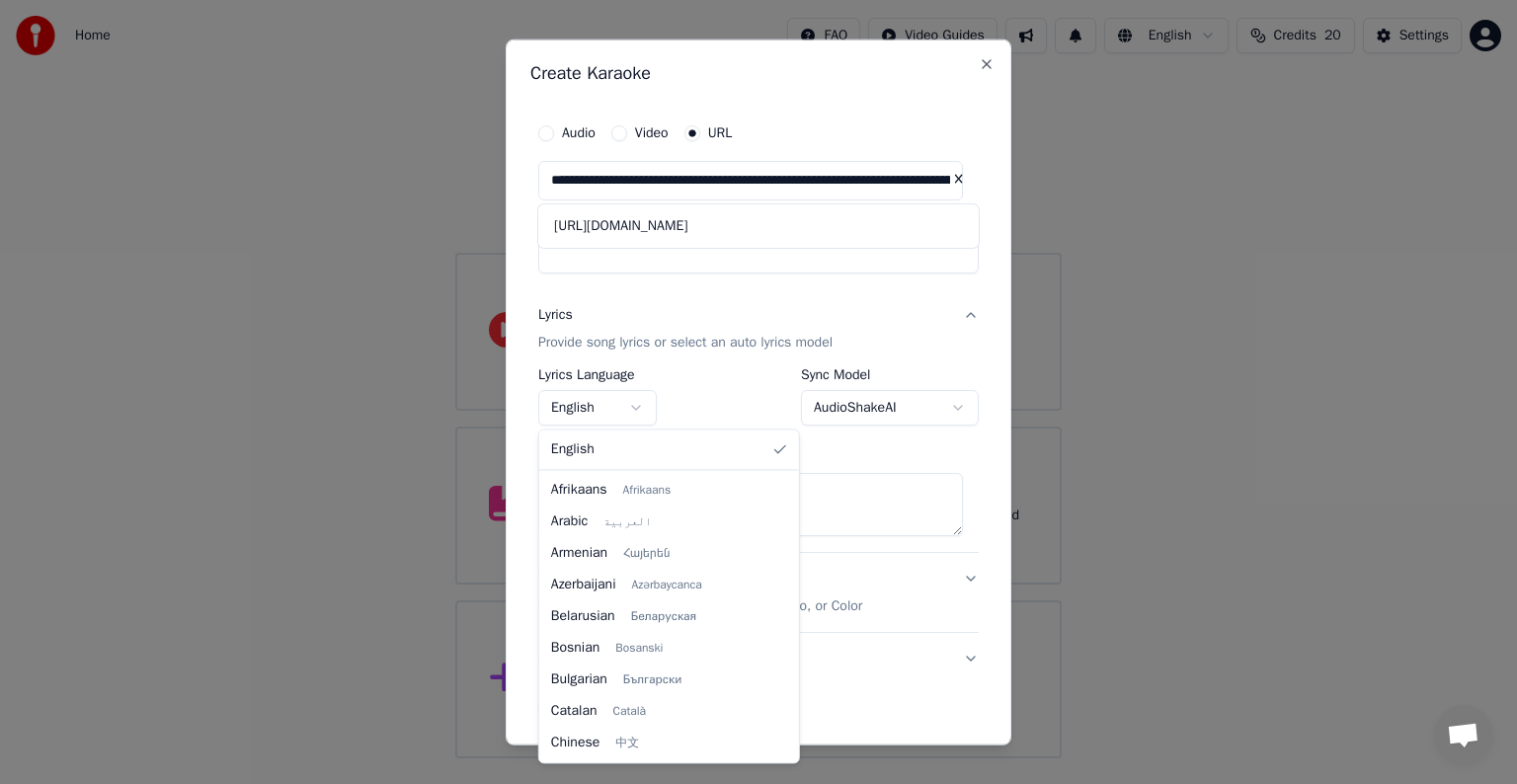 click on "Home FAQ Video Guides English Credits 20 Settings Welcome to Youka Watch Quick Start Video Library Access and manage all the karaoke tracks you’ve created. Edit, organize, and perfect your projects. Create Karaoke Create karaoke from audio or video files (MP3, MP4, and more), or paste a URL to instantly generate a karaoke video with synchronized lyrics. Chat [PERSON_NAME] fra Youka Desktop Flere kanaler Fortsæt på E-mail Netværk offline. Opretter forbindelse igen... Du kan ikke sende [PERSON_NAME] modtage beskeder nu. Youka Desktop Hej, er der noget jeg kan hjælpe med?  Torsdag, 19 Juni Hi im having real trouble wit the sync of words and music. I keeps changing an are all over the place [DATE] [PERSON_NAME] To get the best results from the auto sync AI, it's essential to provide accurate lyrics. For example, if certain parts of the song repeat, those repetitions must also appear in the lyrics. Otherwise, the AI may become confused and produce out-of-sync results. [DATE] Send en fil Indsæt emoji Send en fil Lydfil Crisp" at bounding box center [758, 379] 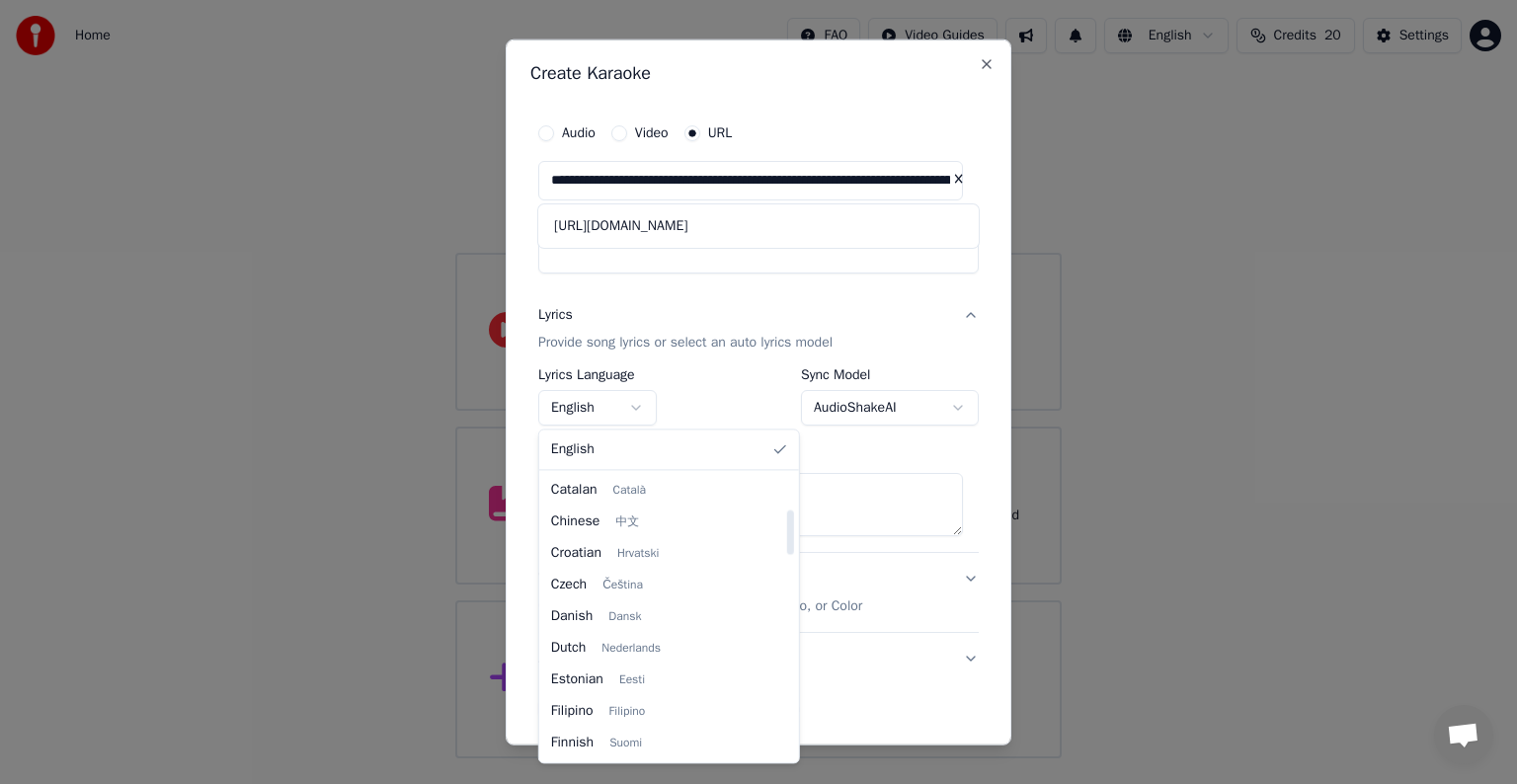 select on "**" 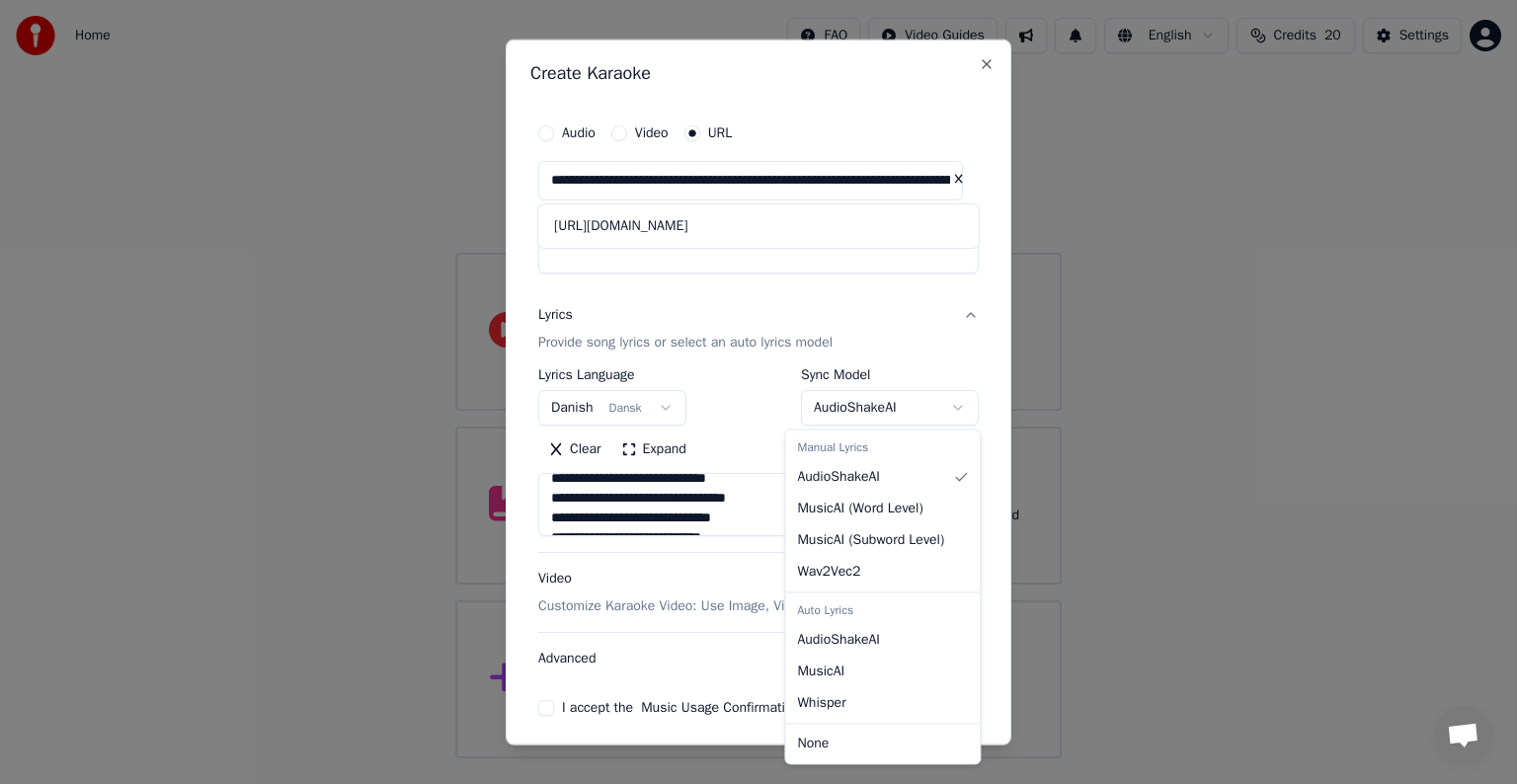 click on "Home FAQ Video Guides English Credits 20 Settings Welcome to Youka Watch Quick Start Video Library Access and manage all the karaoke tracks you’ve created. Edit, organize, and perfect your projects. Create Karaoke Create karaoke from audio or video files (MP3, MP4, and more), or paste a URL to instantly generate a karaoke video with synchronized lyrics. Chat [PERSON_NAME] fra Youka Desktop Flere kanaler Fortsæt på E-mail Netværk offline. Opretter forbindelse igen... Du kan ikke sende [PERSON_NAME] modtage beskeder nu. Youka Desktop Hej, er der noget jeg kan hjælpe med?  Torsdag, 19 Juni Hi im having real trouble wit the sync of words and music. I keeps changing an are all over the place [DATE] [PERSON_NAME] To get the best results from the auto sync AI, it's essential to provide accurate lyrics. For example, if certain parts of the song repeat, those repetitions must also appear in the lyrics. Otherwise, the AI may become confused and produce out-of-sync results. [DATE] Send en fil Indsæt emoji Send en fil Lydfil Crisp" at bounding box center (758, 379) 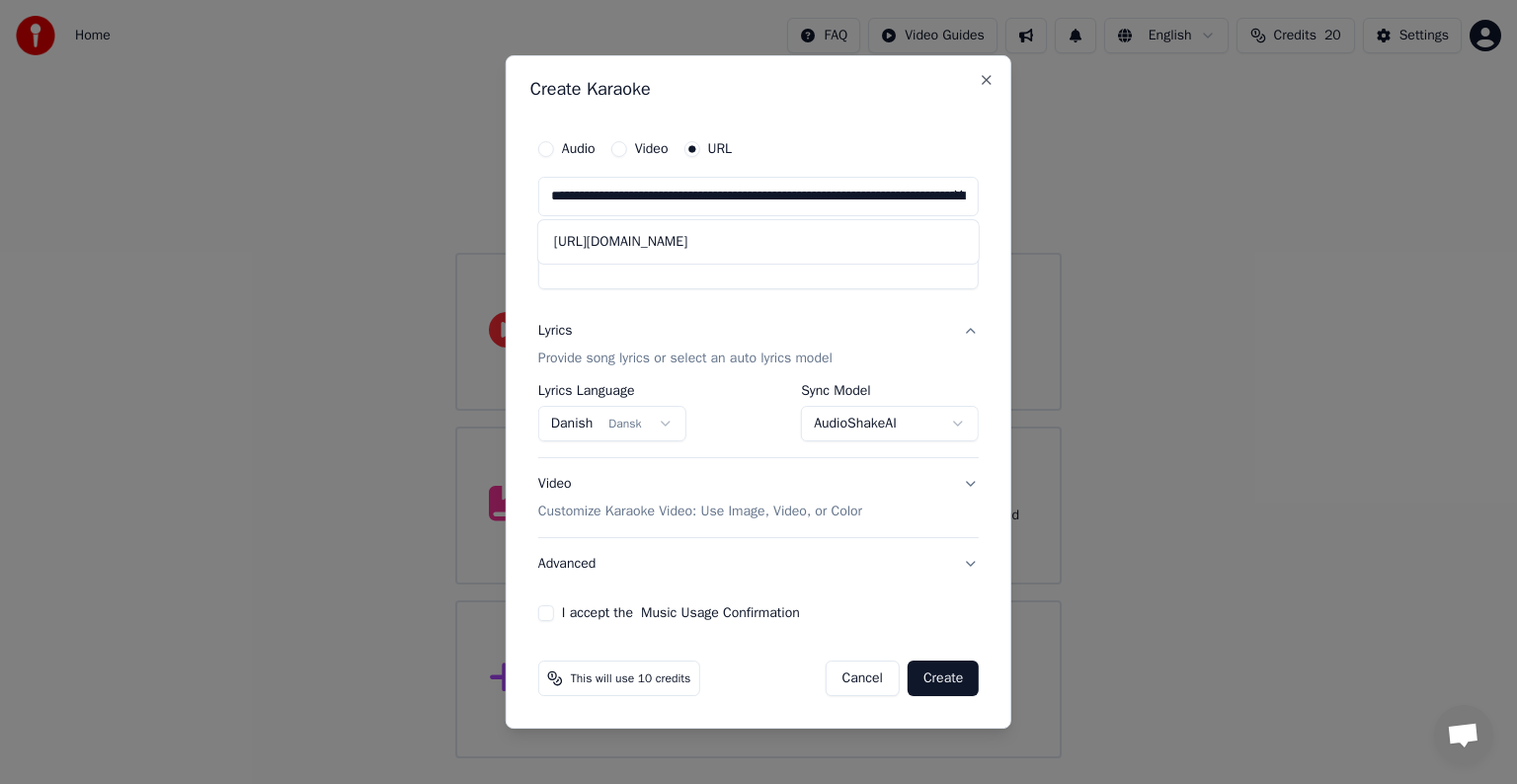 click on "Create" at bounding box center (943, 678) 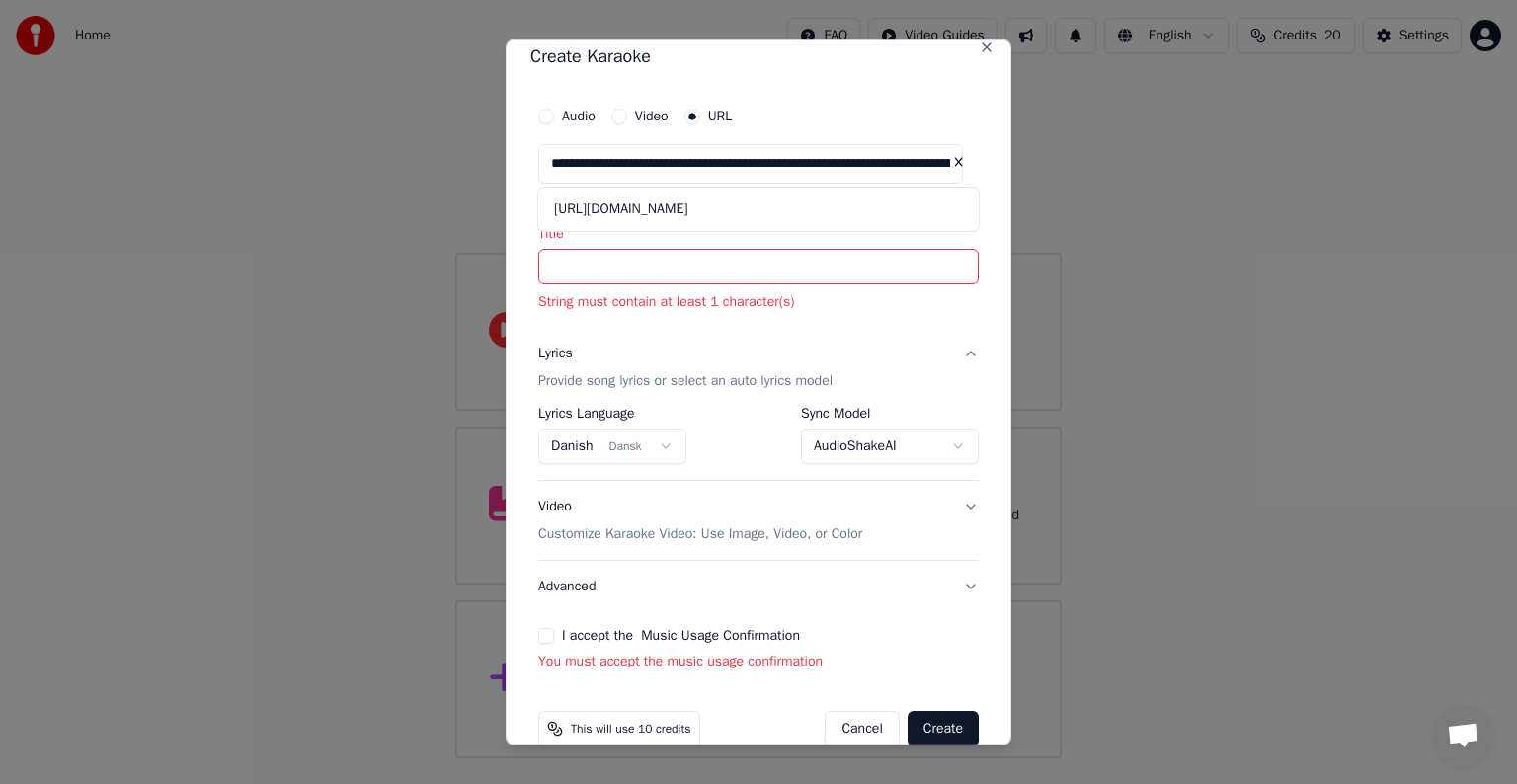 scroll, scrollTop: 0, scrollLeft: 0, axis: both 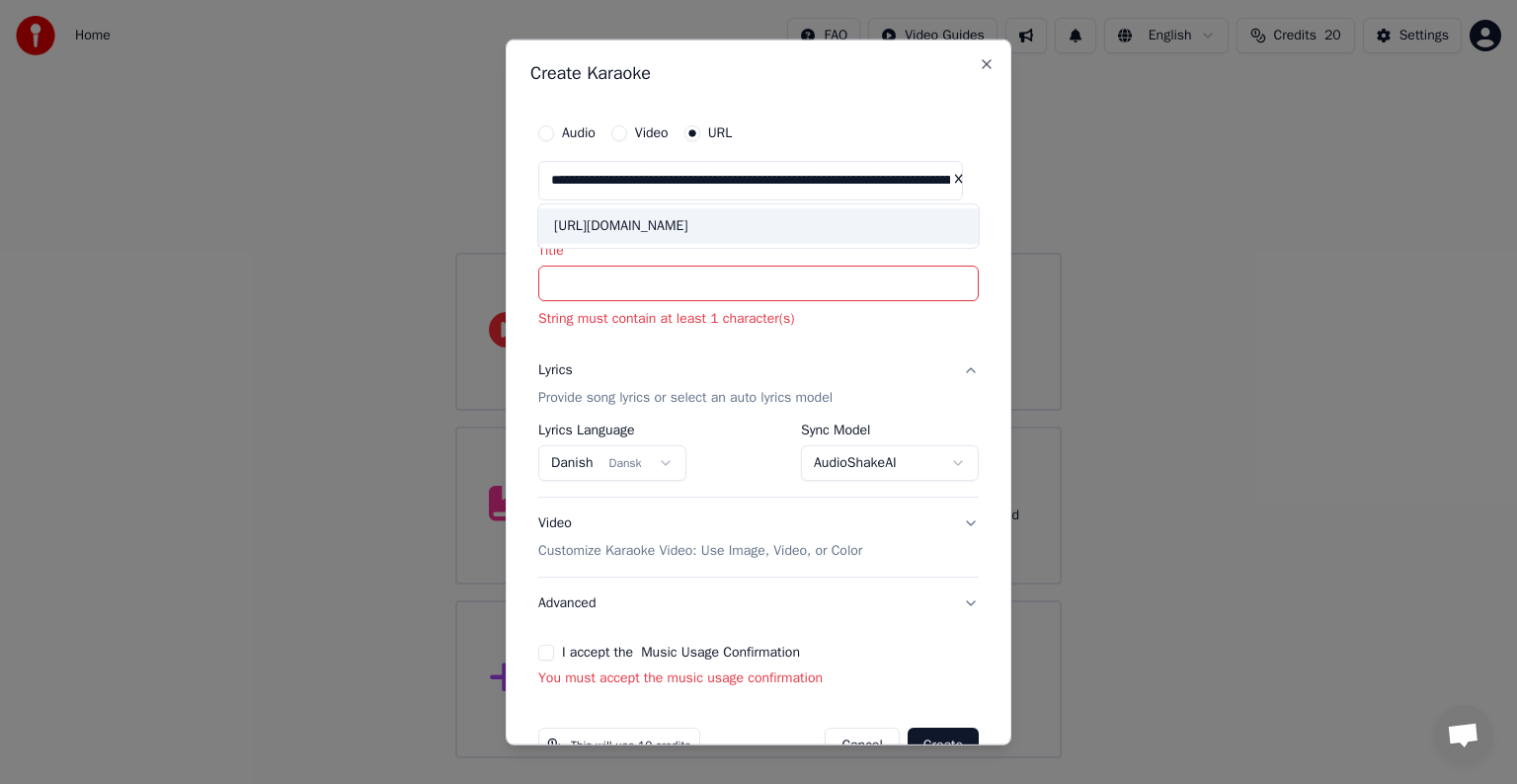 click on "[URL][DOMAIN_NAME]" at bounding box center (758, 226) 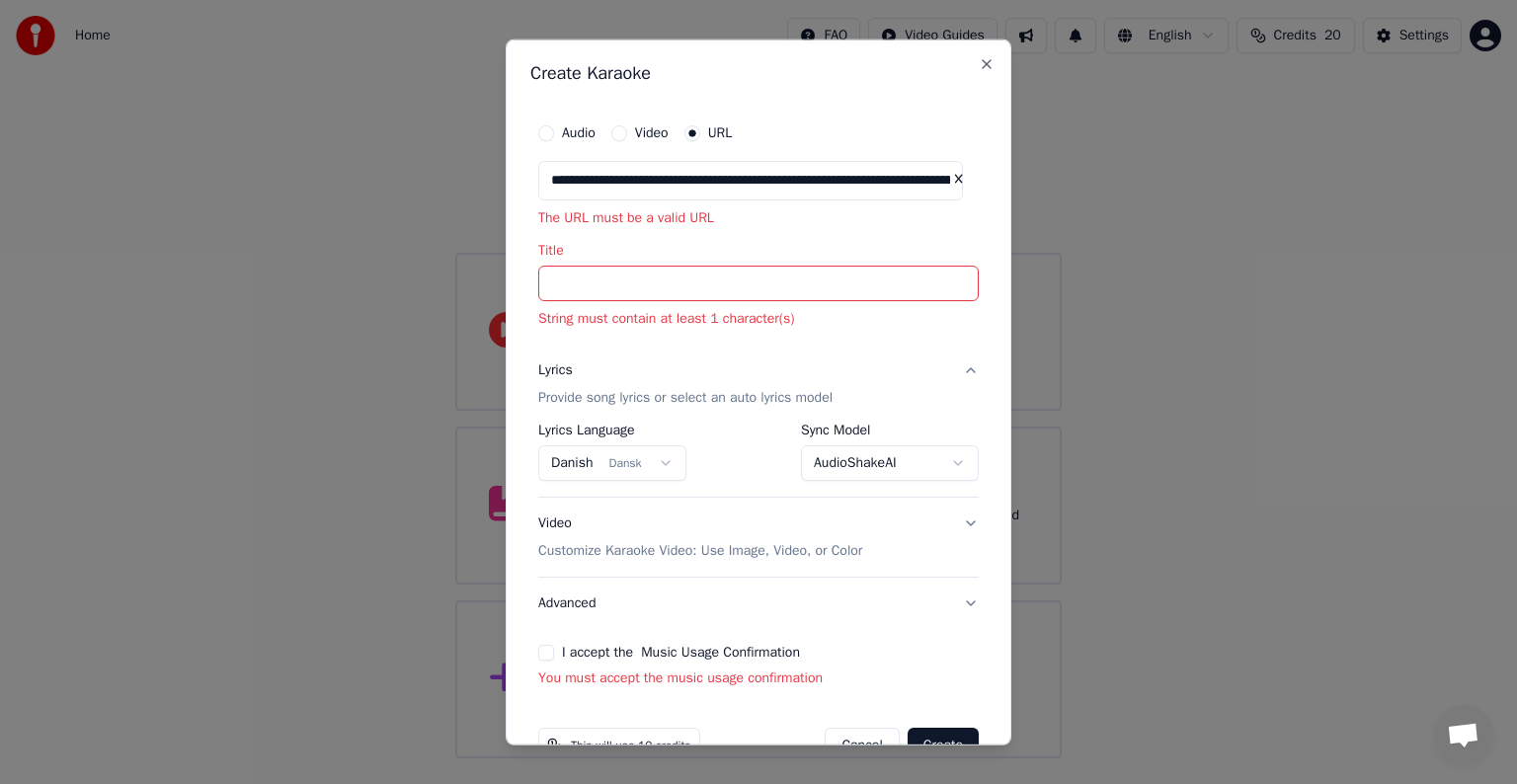 click on "The URL must be a valid URL" at bounding box center (758, 218) 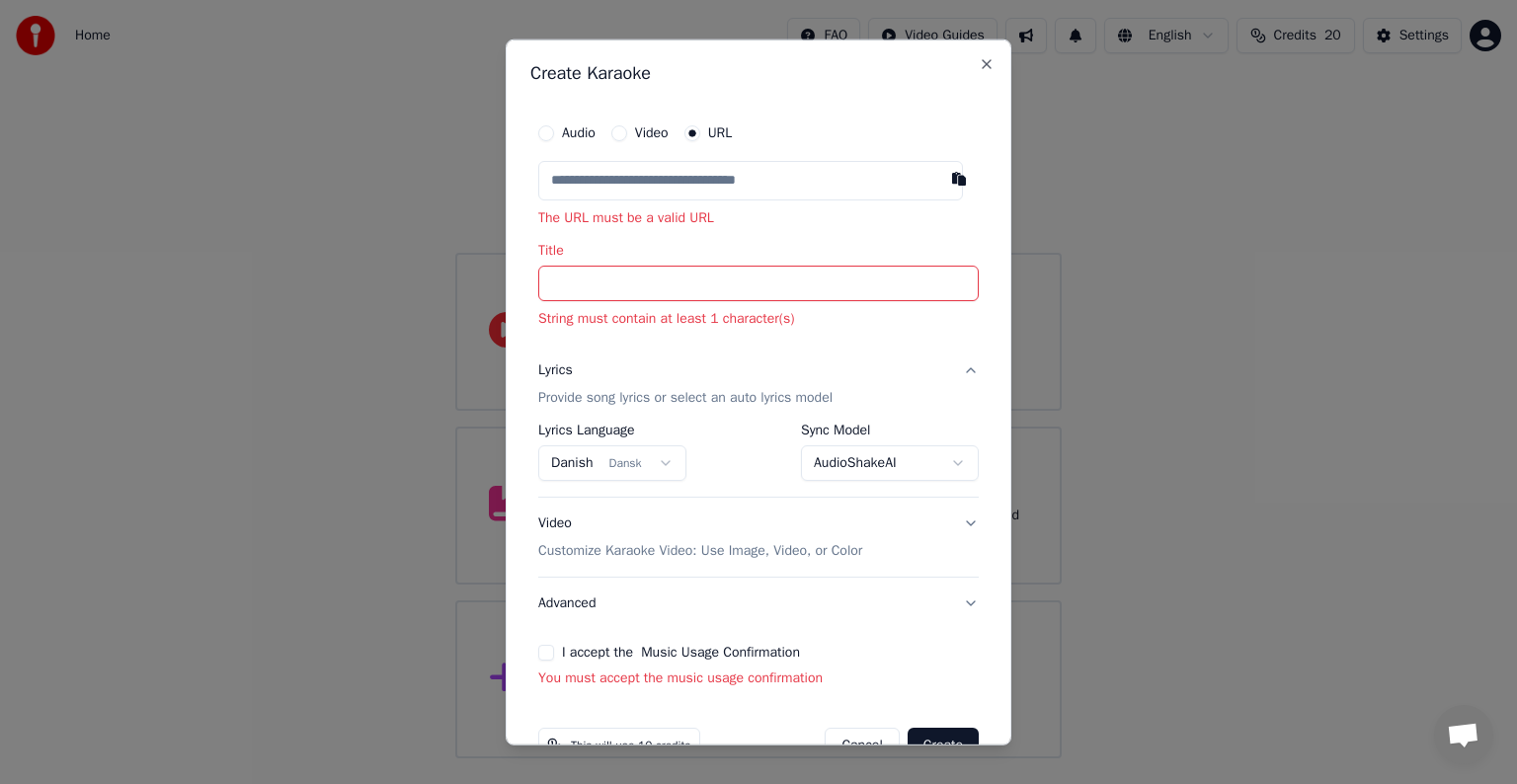click at bounding box center (751, 181) 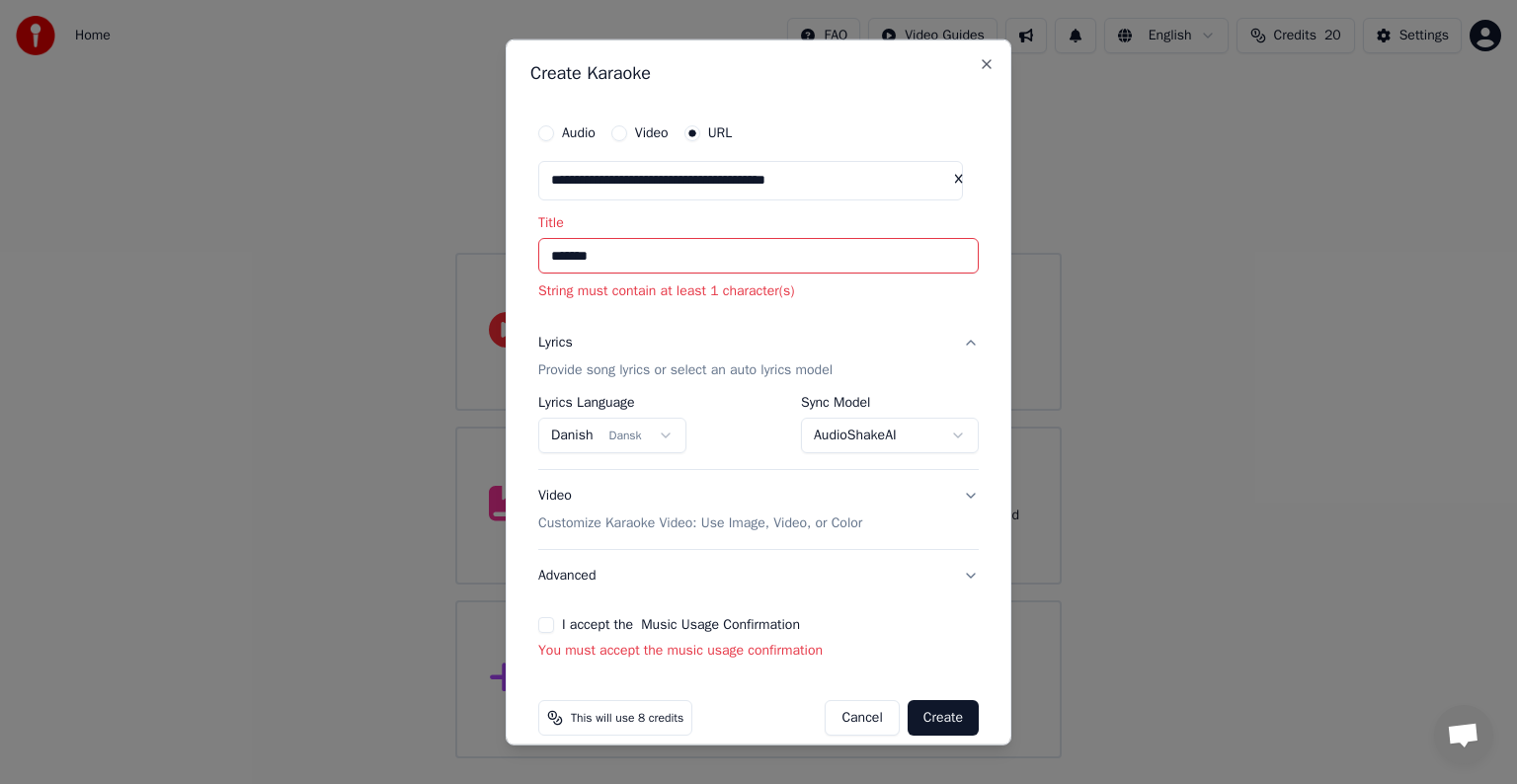 type on "*******" 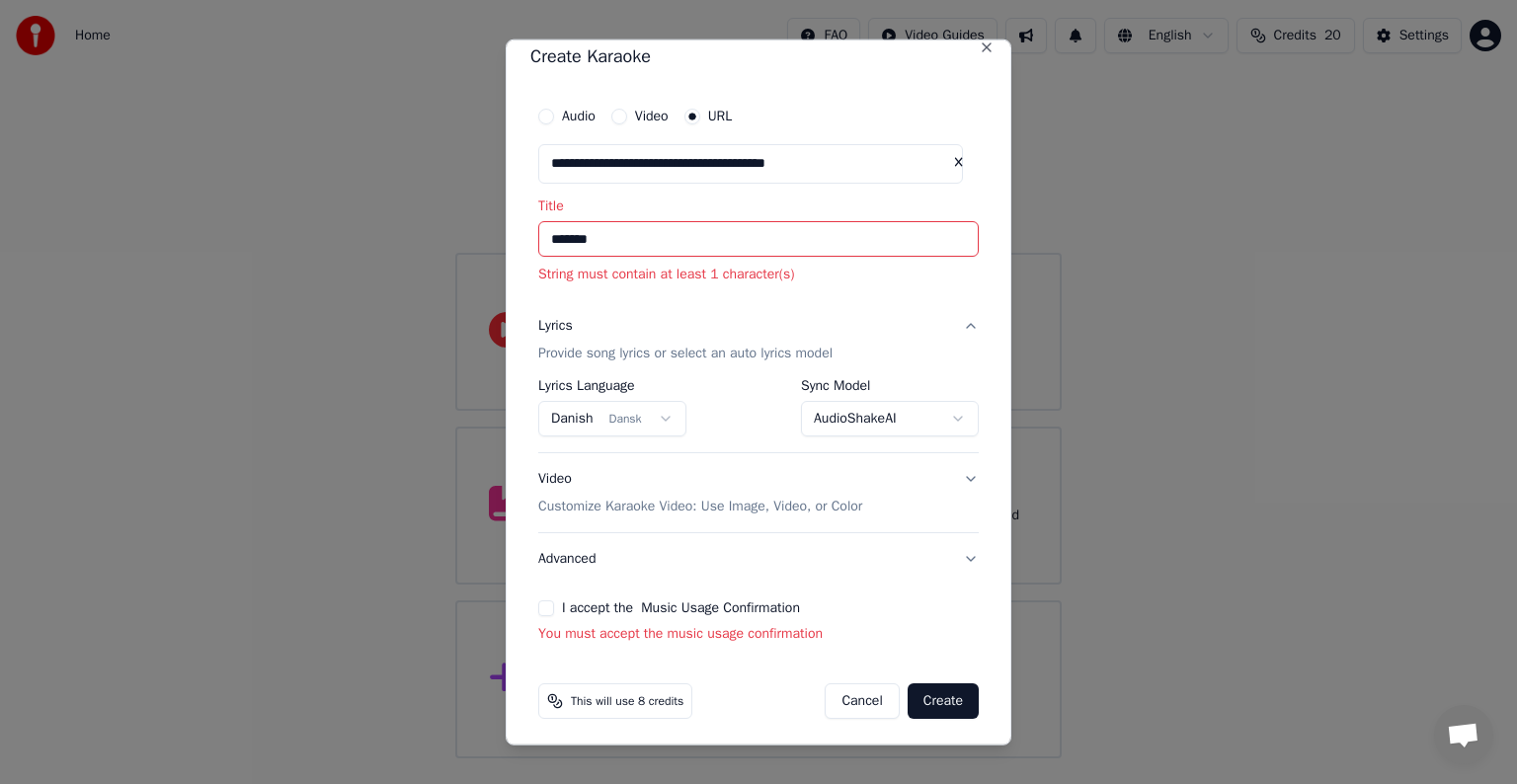 scroll, scrollTop: 22, scrollLeft: 0, axis: vertical 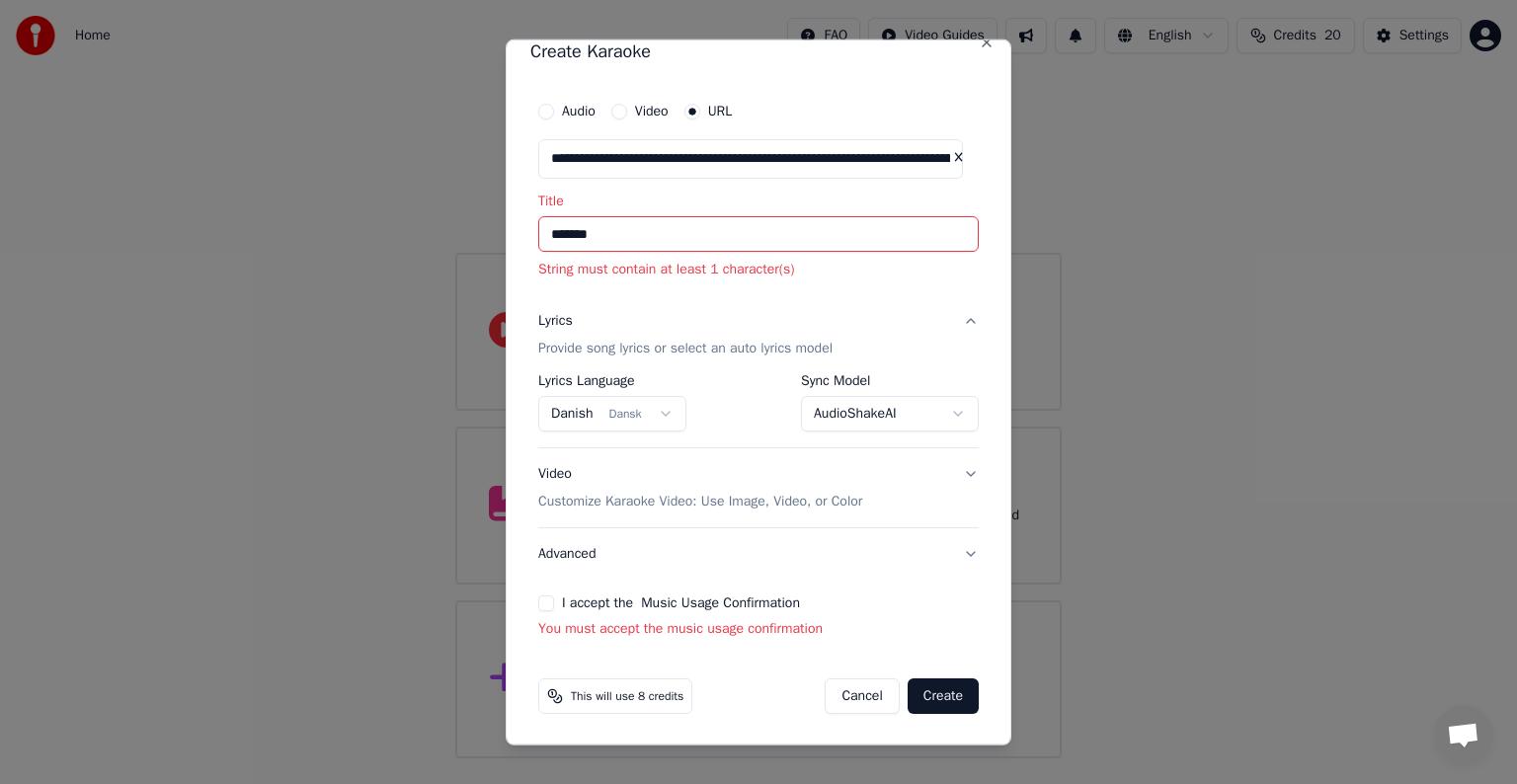 click on "I accept the   Music Usage Confirmation" at bounding box center [546, 603] 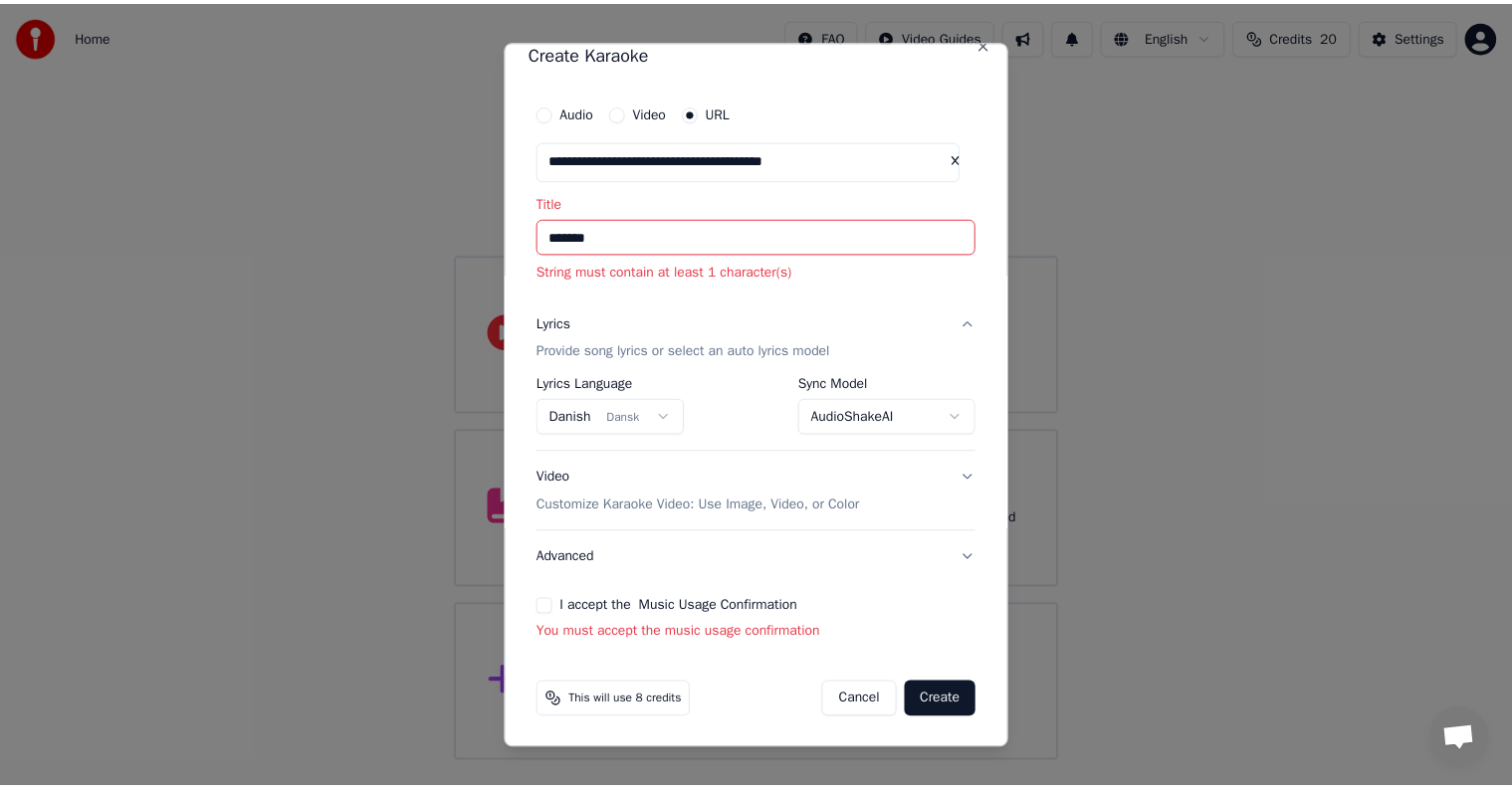 scroll, scrollTop: 0, scrollLeft: 0, axis: both 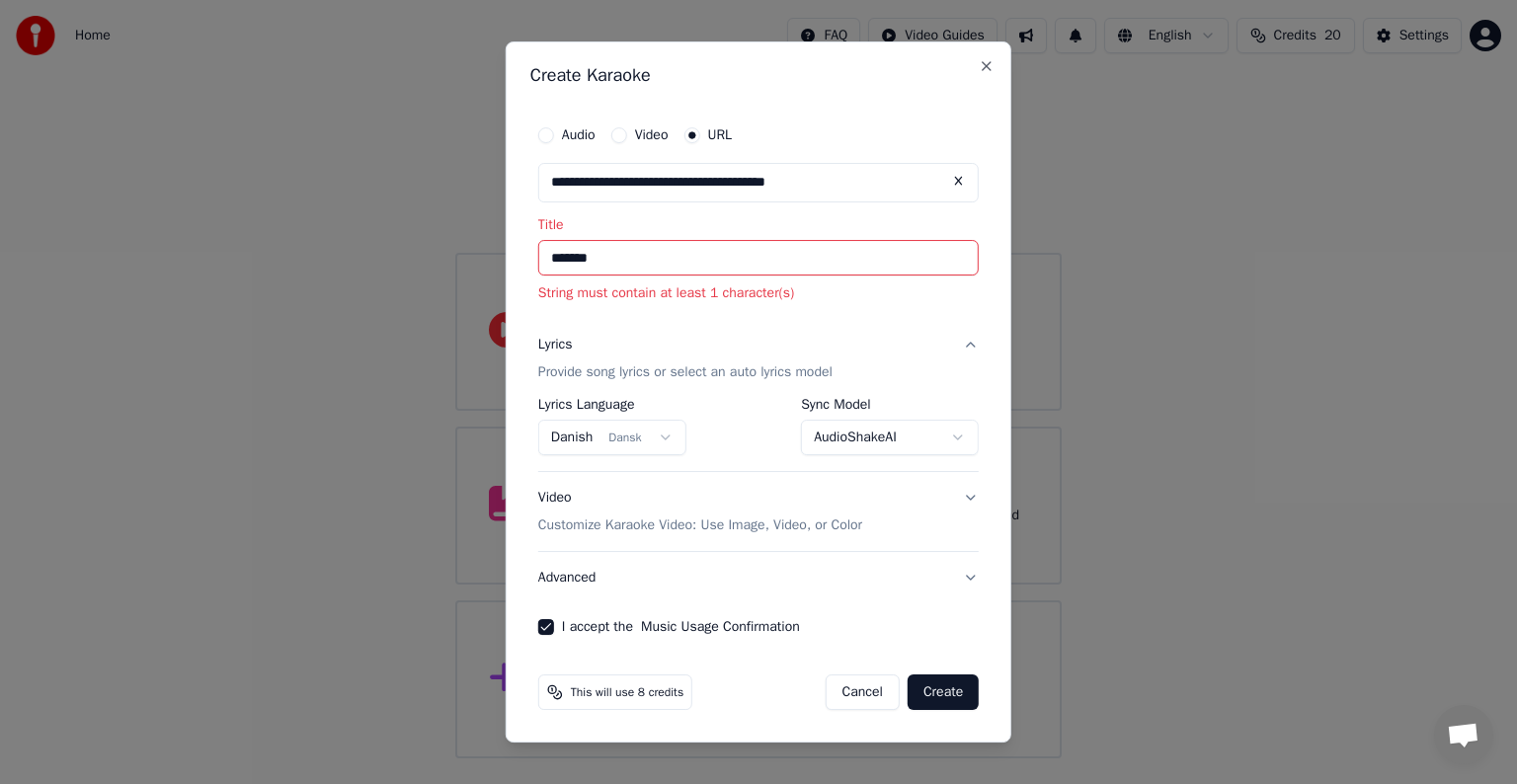 click on "Create" at bounding box center (943, 692) 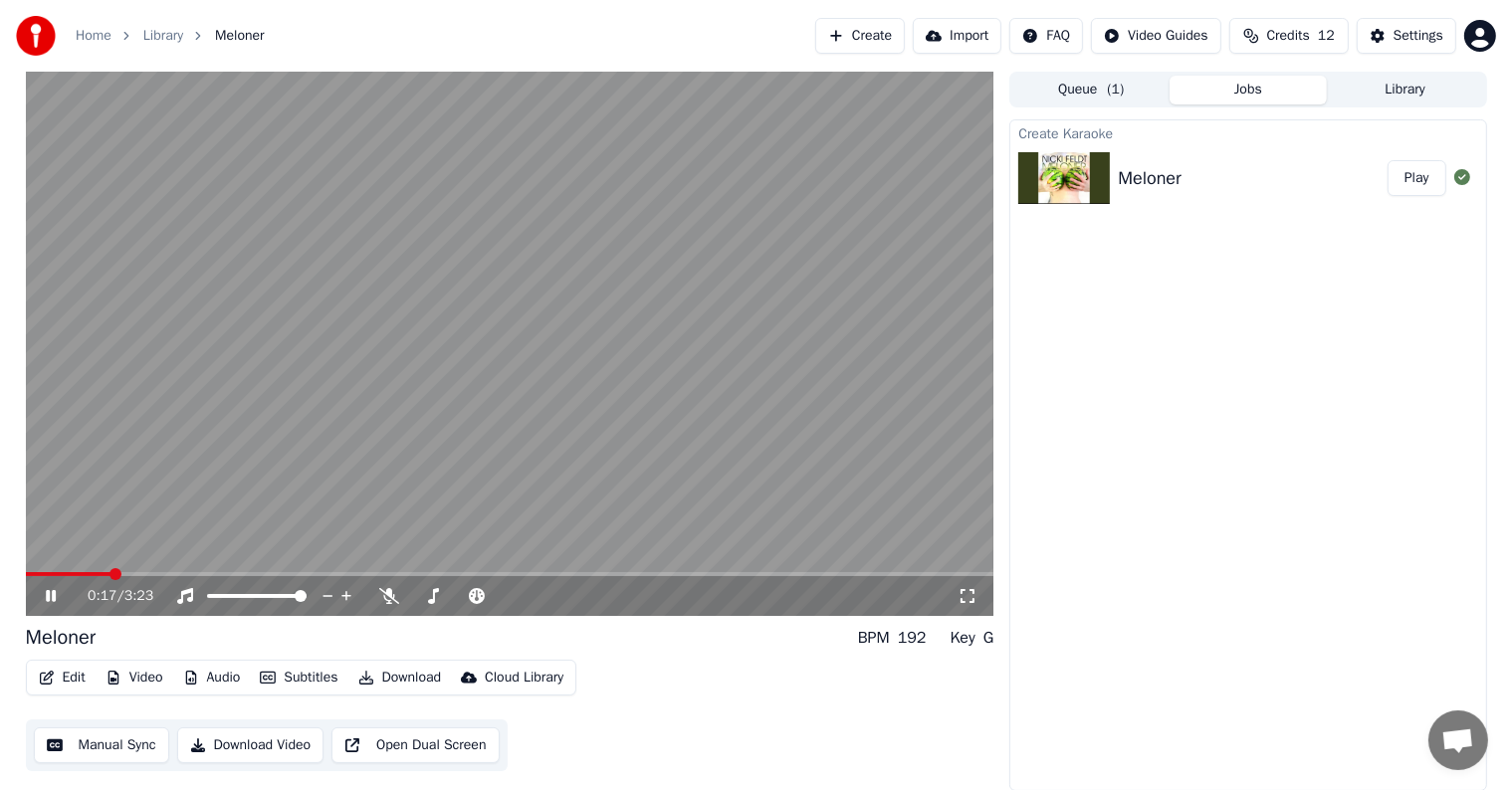 click on "Subtitles" at bounding box center [299, 678] 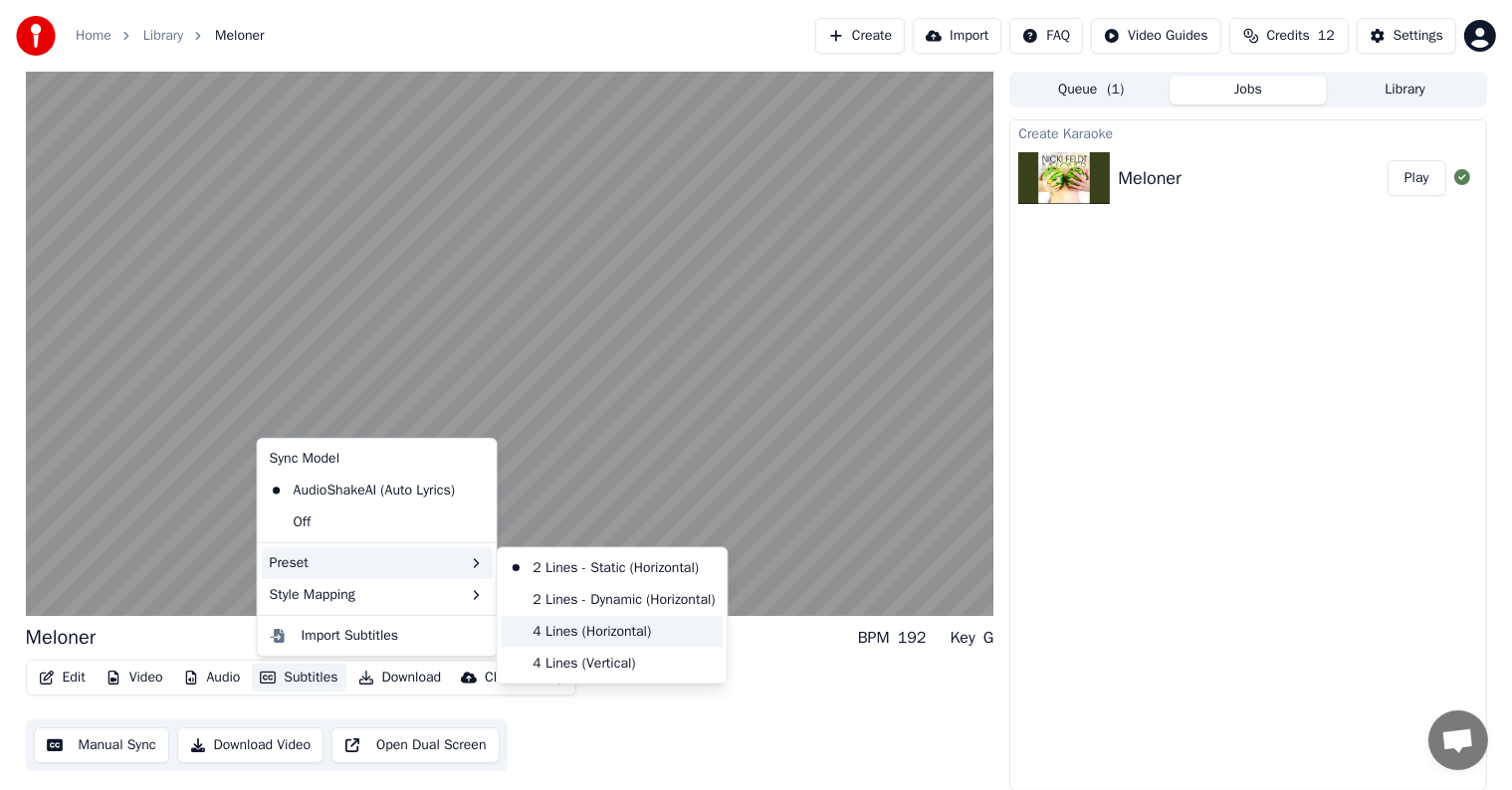 click on "4 Lines (Horizontal)" at bounding box center (611, 632) 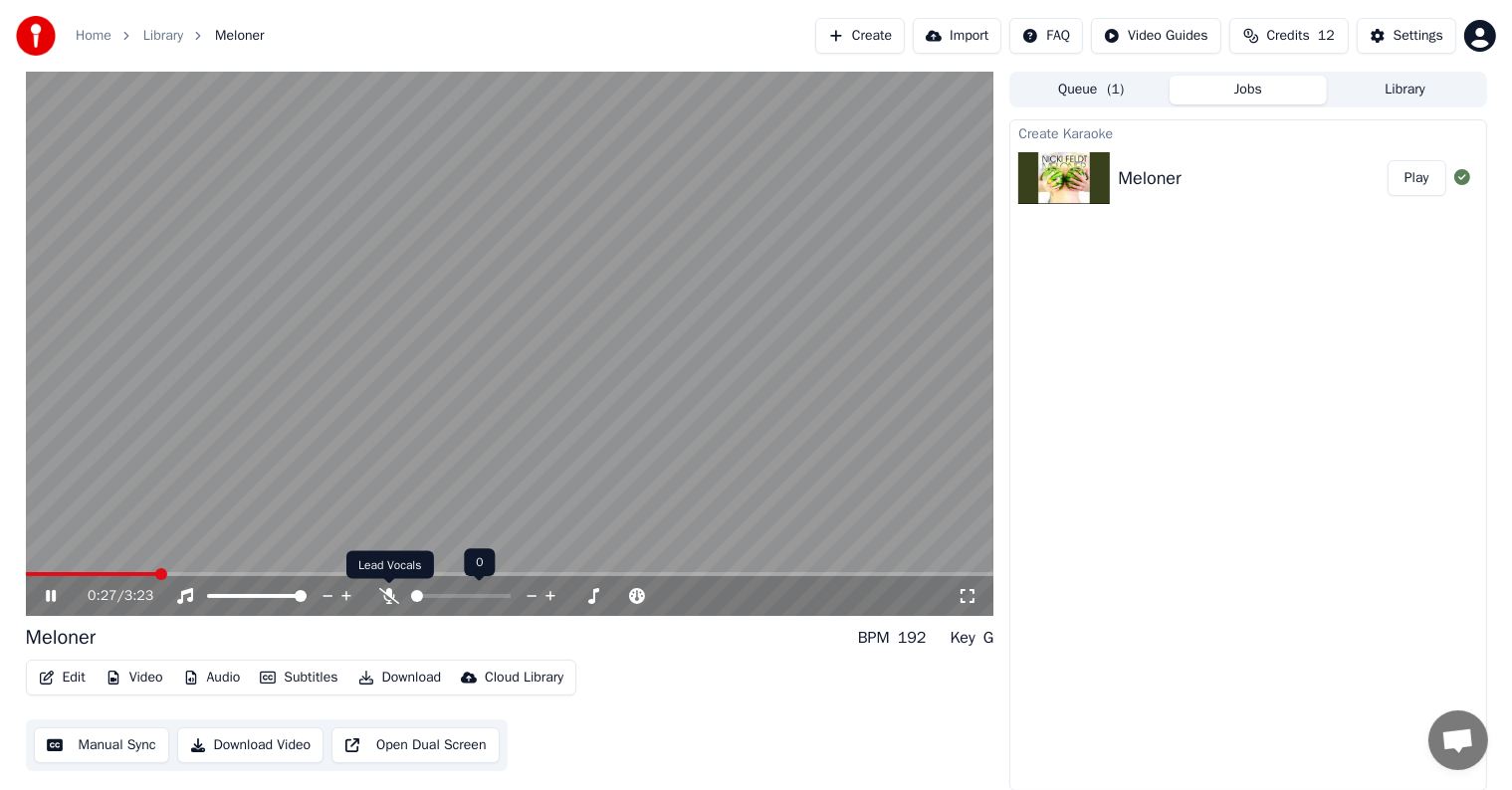 click 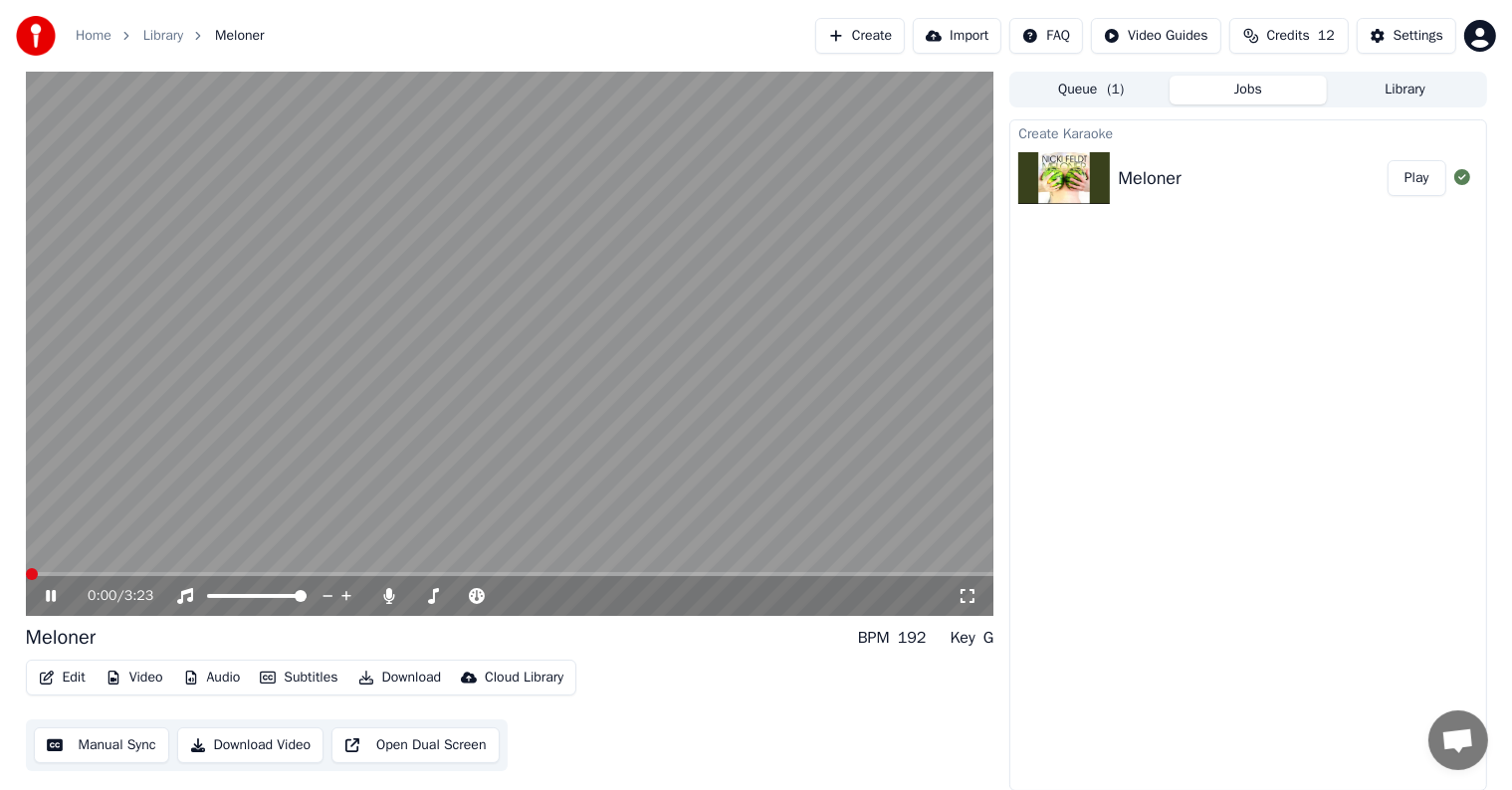click at bounding box center (32, 574) 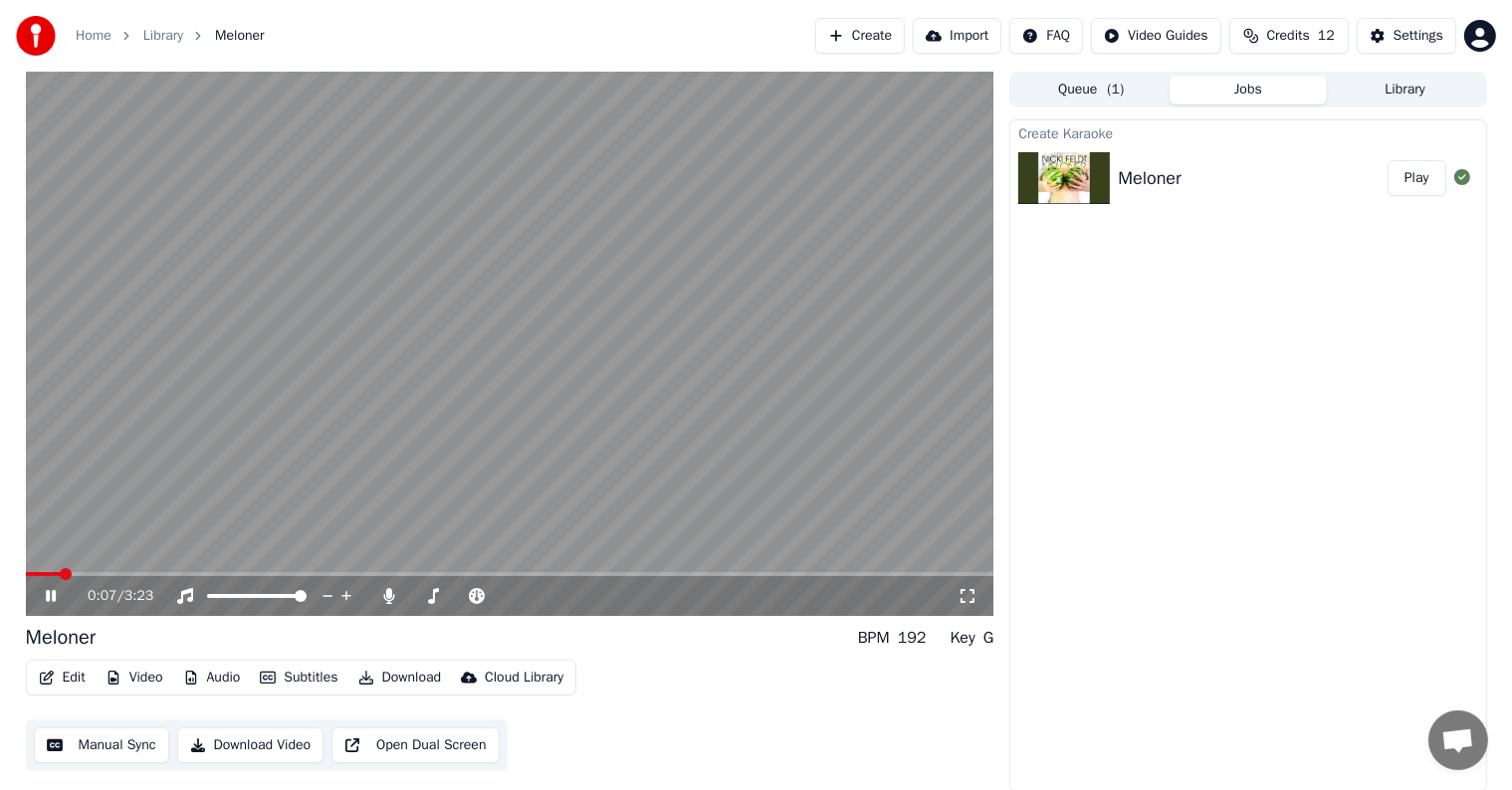 click at bounding box center (510, 343) 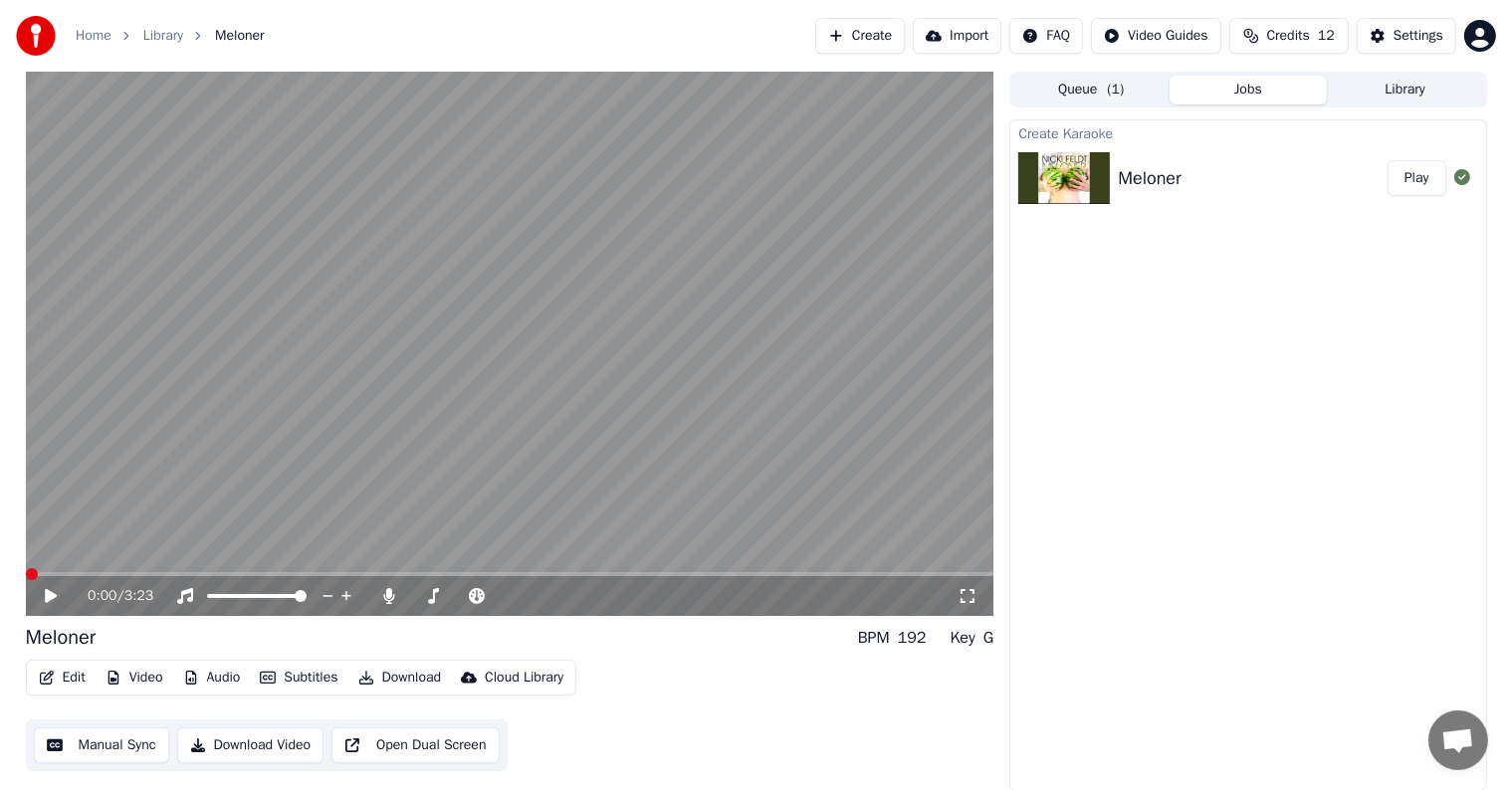 click at bounding box center (32, 574) 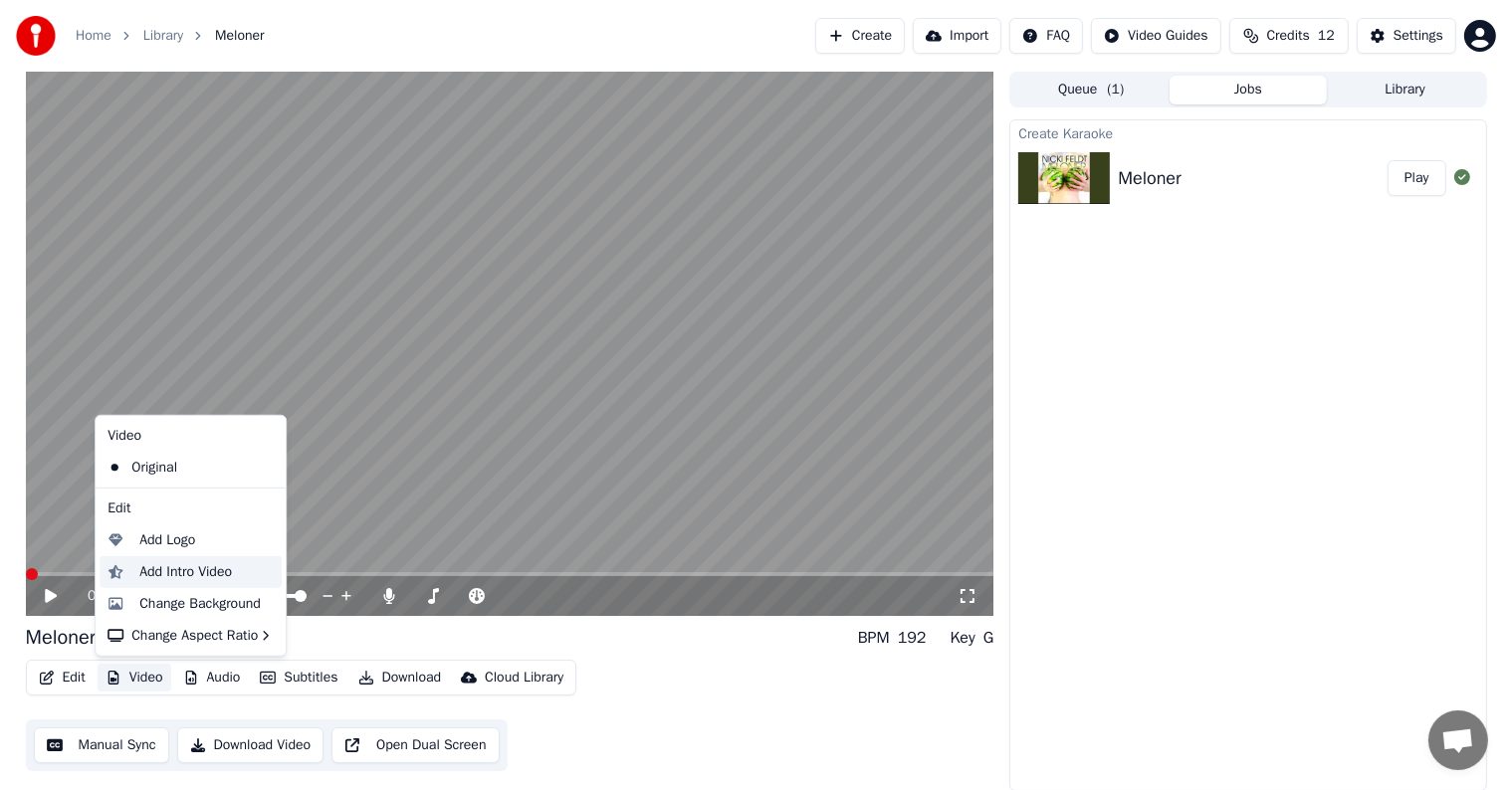 click on "Add Intro Video" at bounding box center [185, 572] 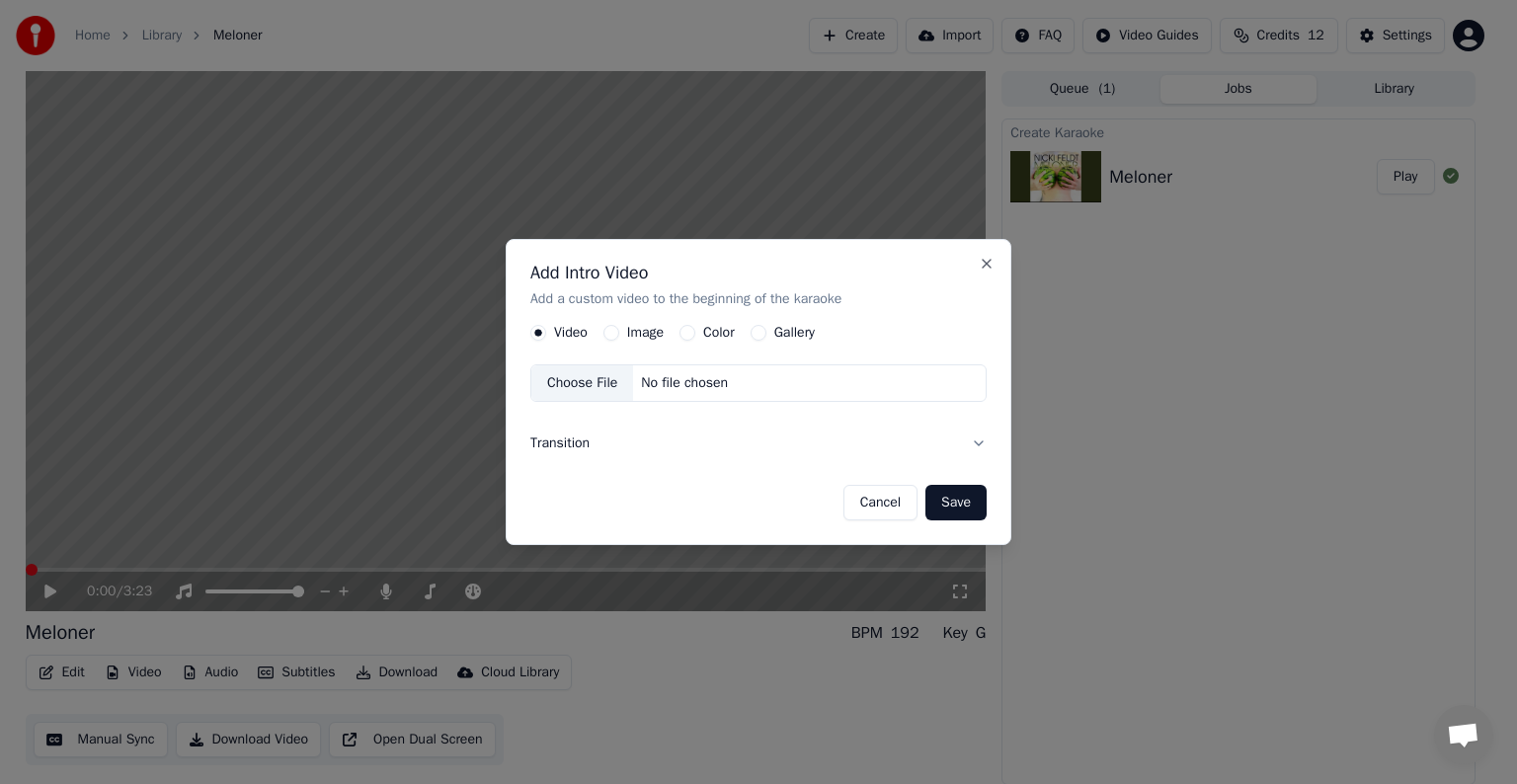 click on "Video Image Color Gallery Choose File No file chosen" at bounding box center [758, 363] 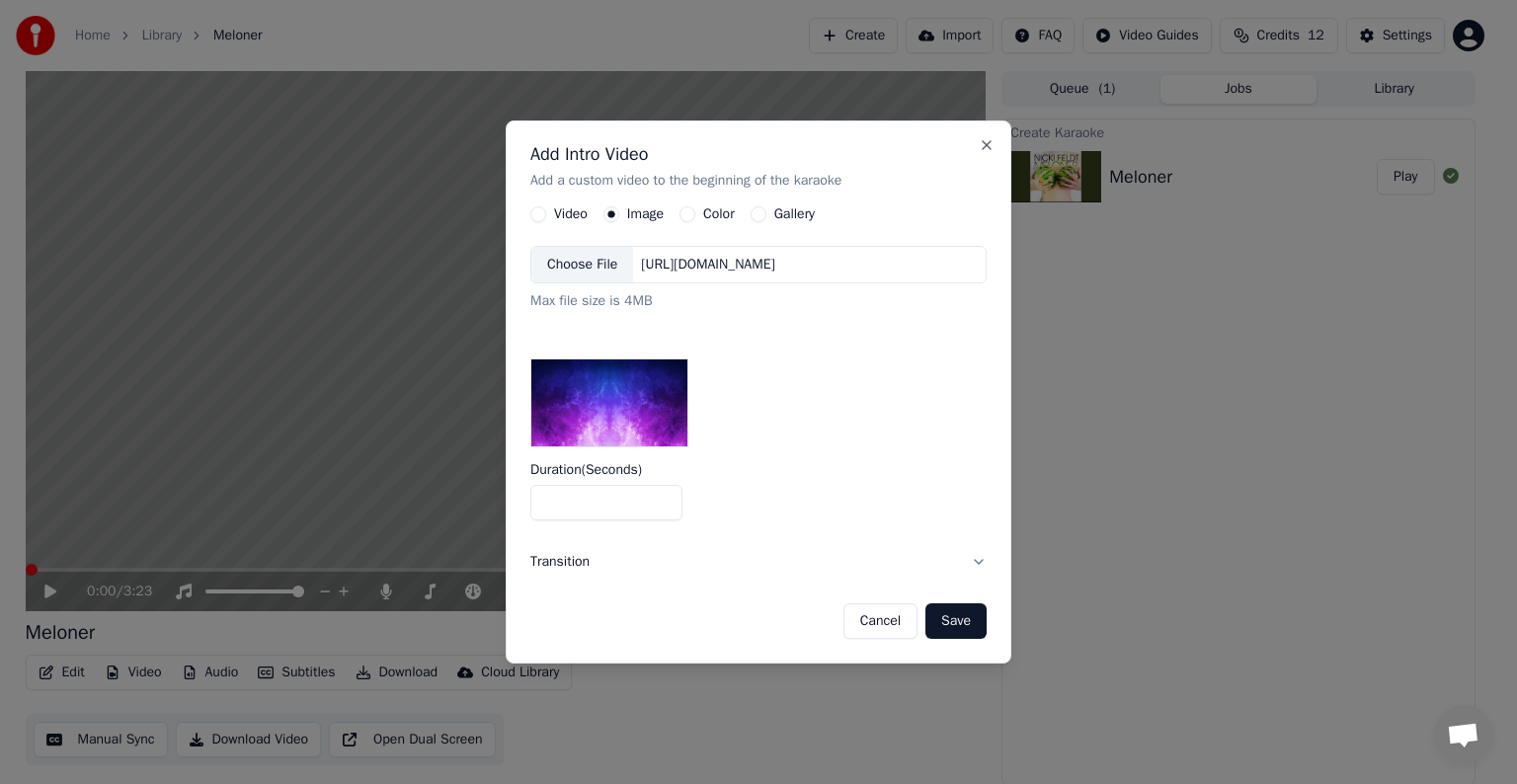 click on "Choose File" at bounding box center [582, 265] 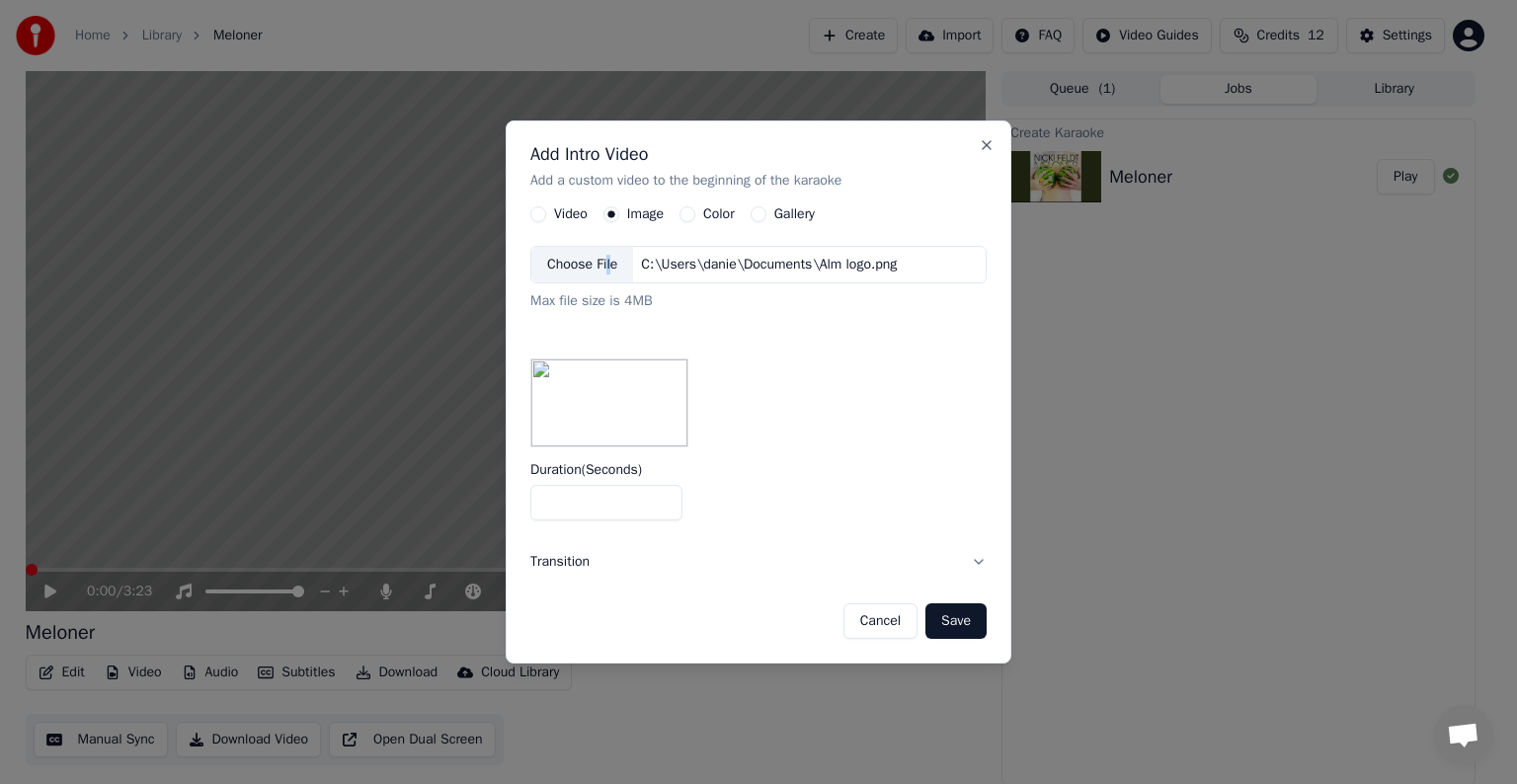 click on "Save" at bounding box center (956, 621) 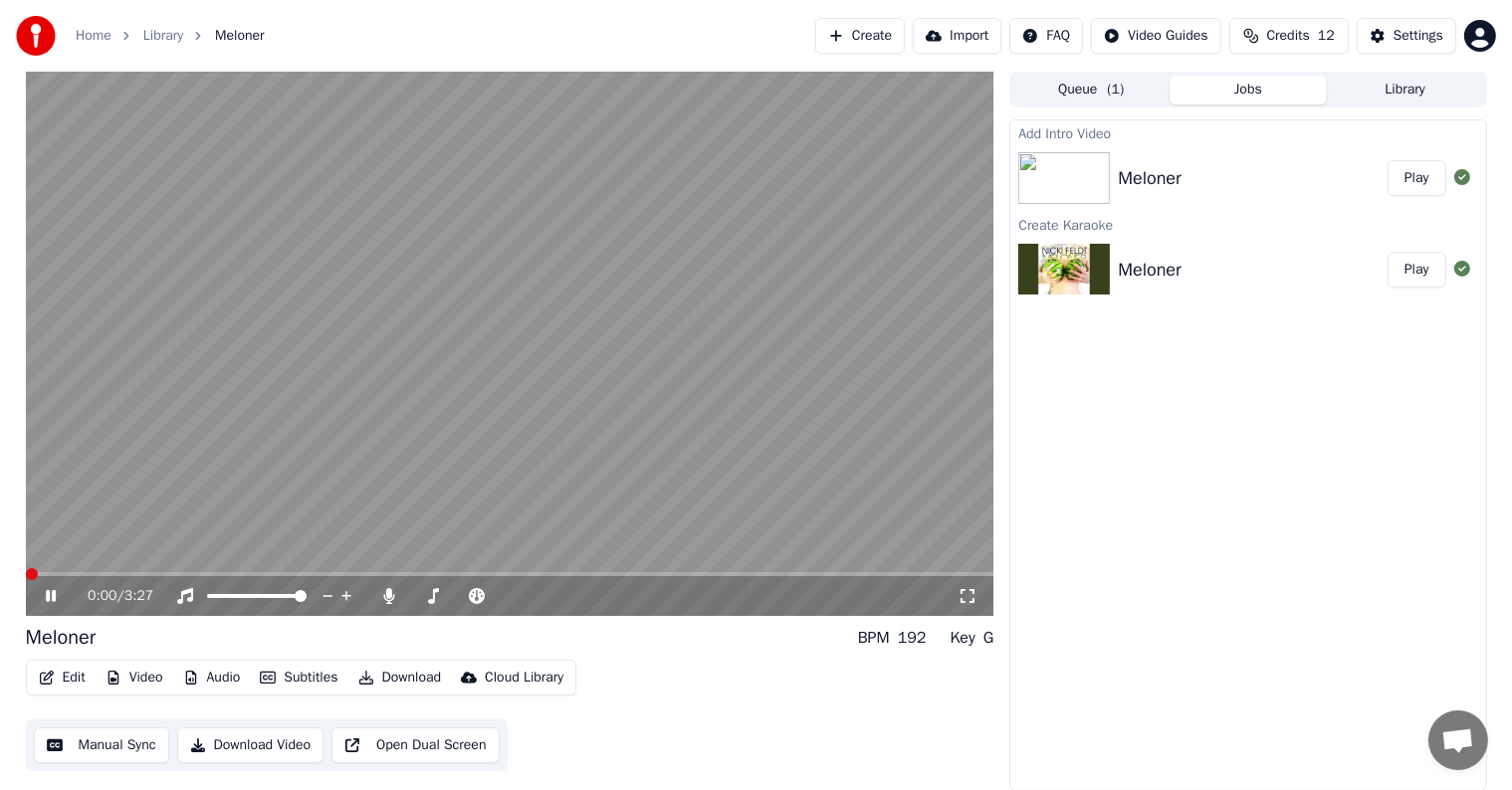 click at bounding box center (32, 574) 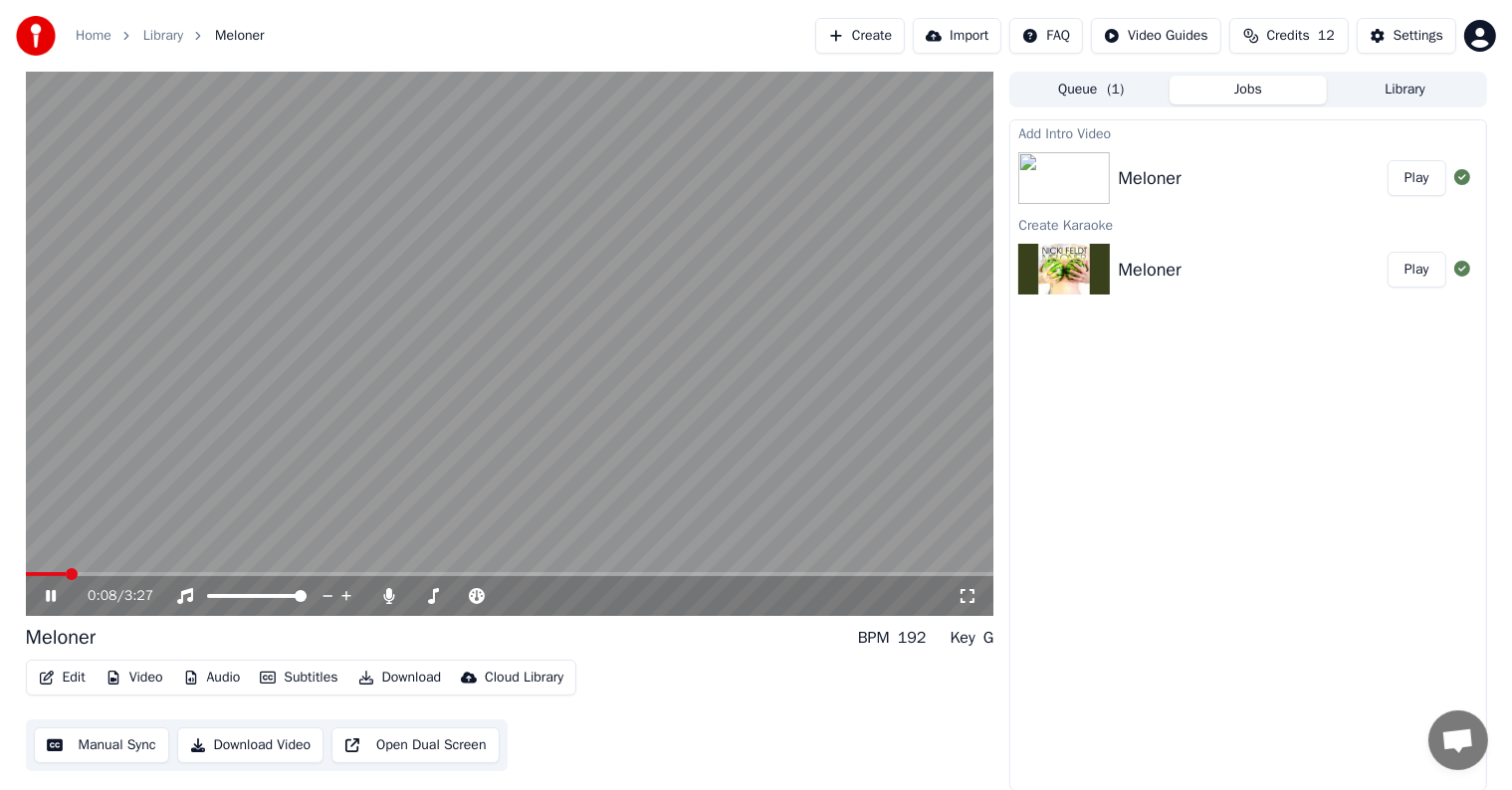 click at bounding box center [510, 574] 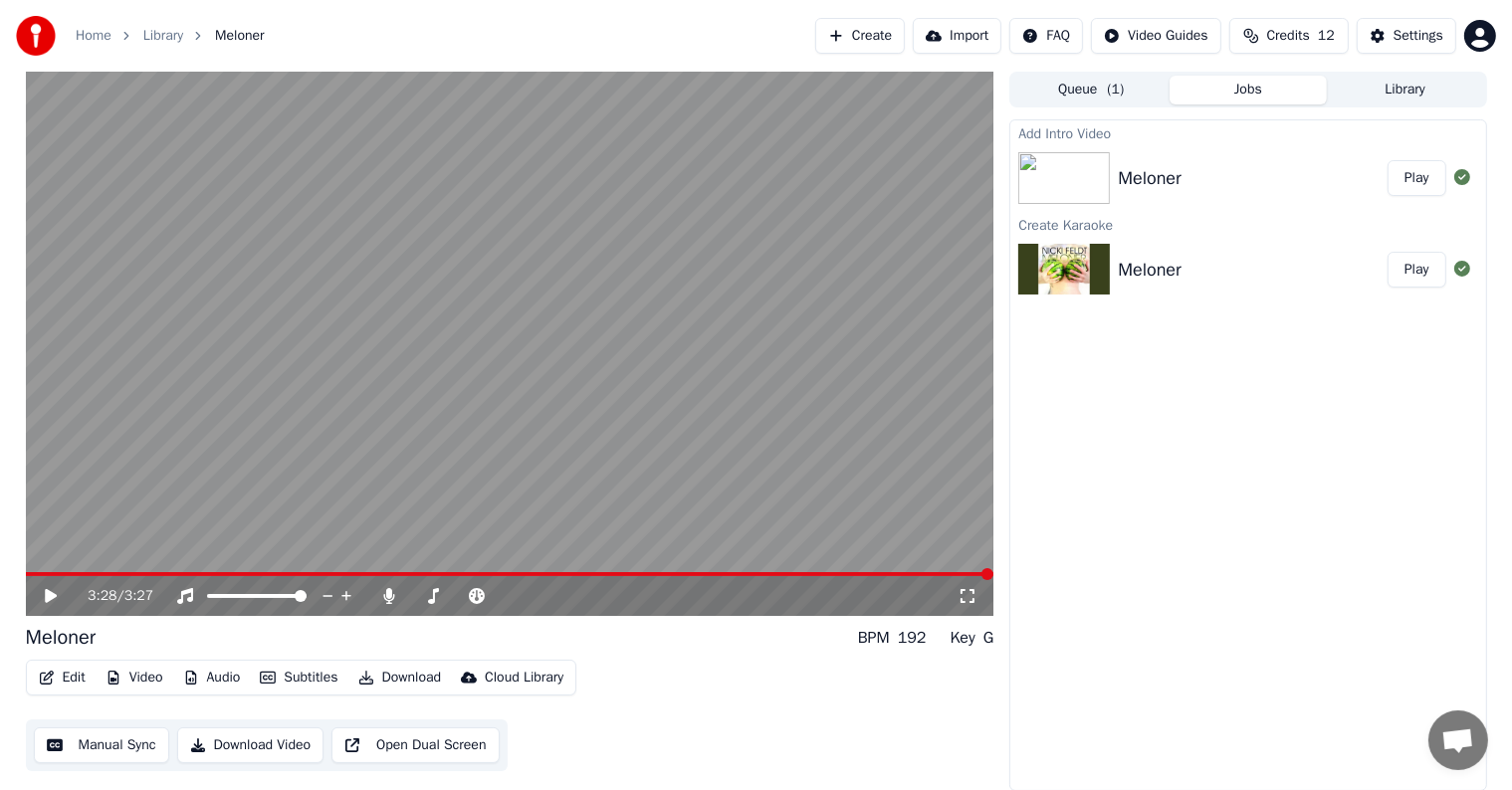 click at bounding box center [510, 343] 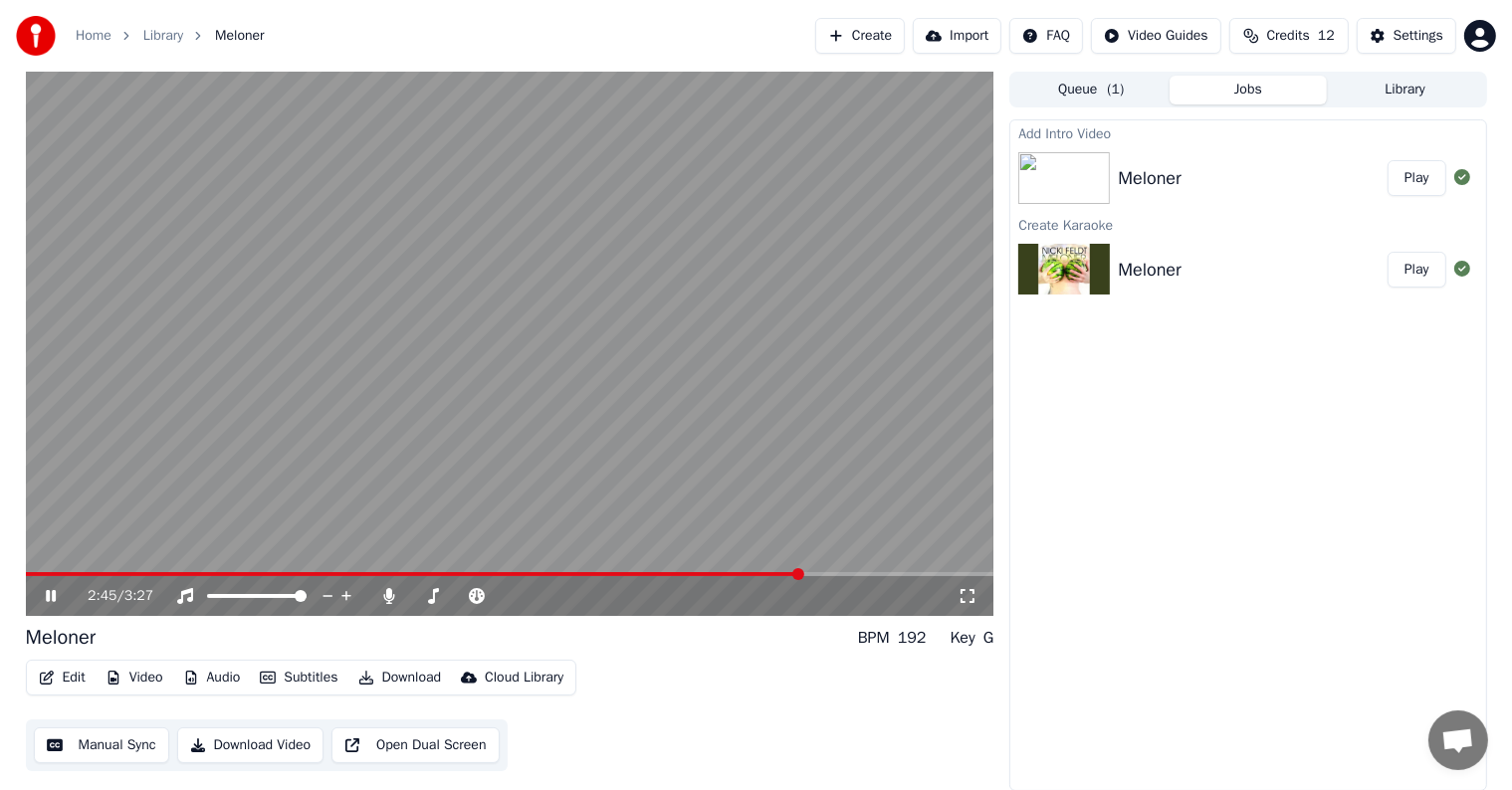 scroll, scrollTop: 0, scrollLeft: 0, axis: both 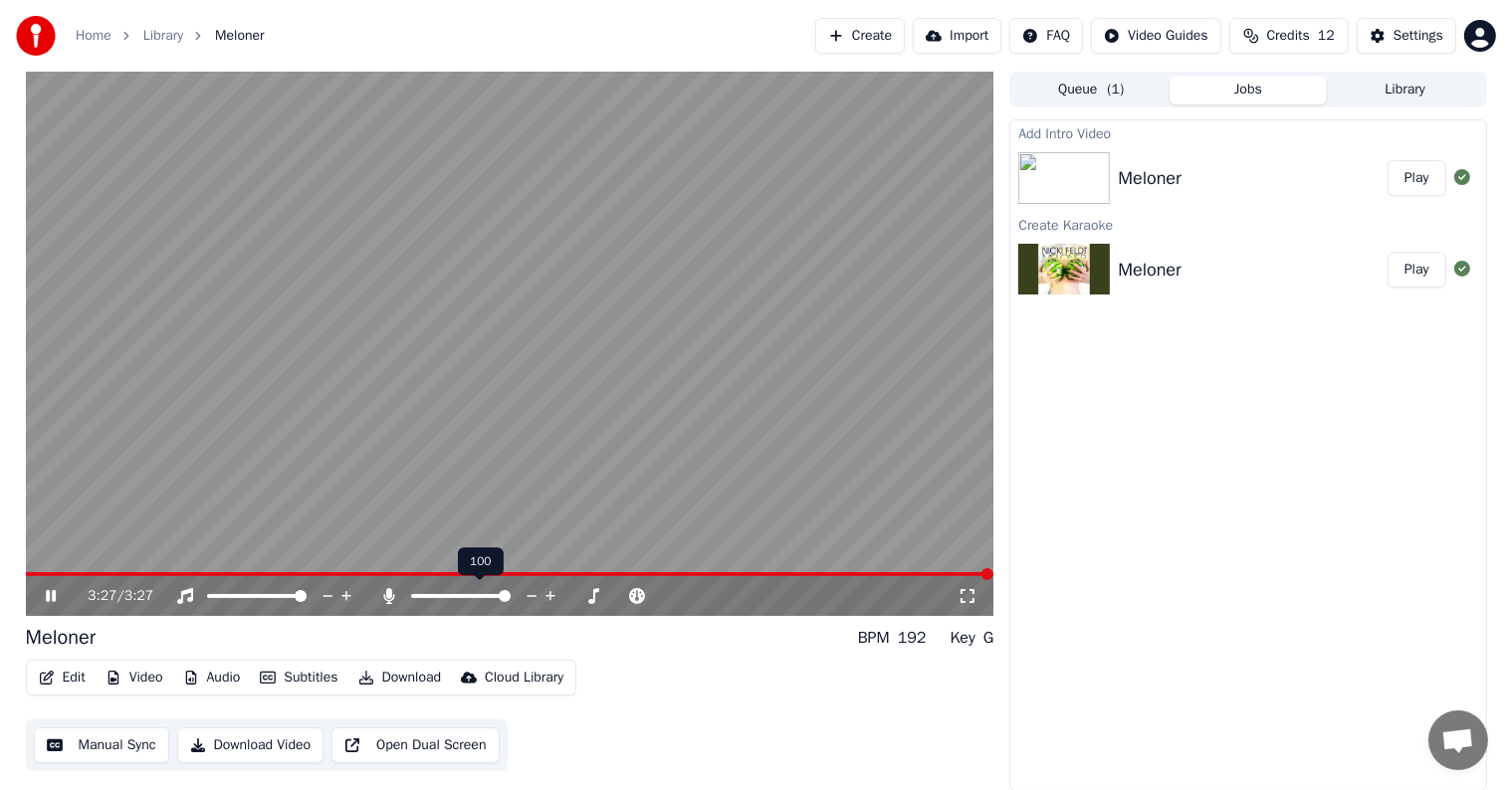 click 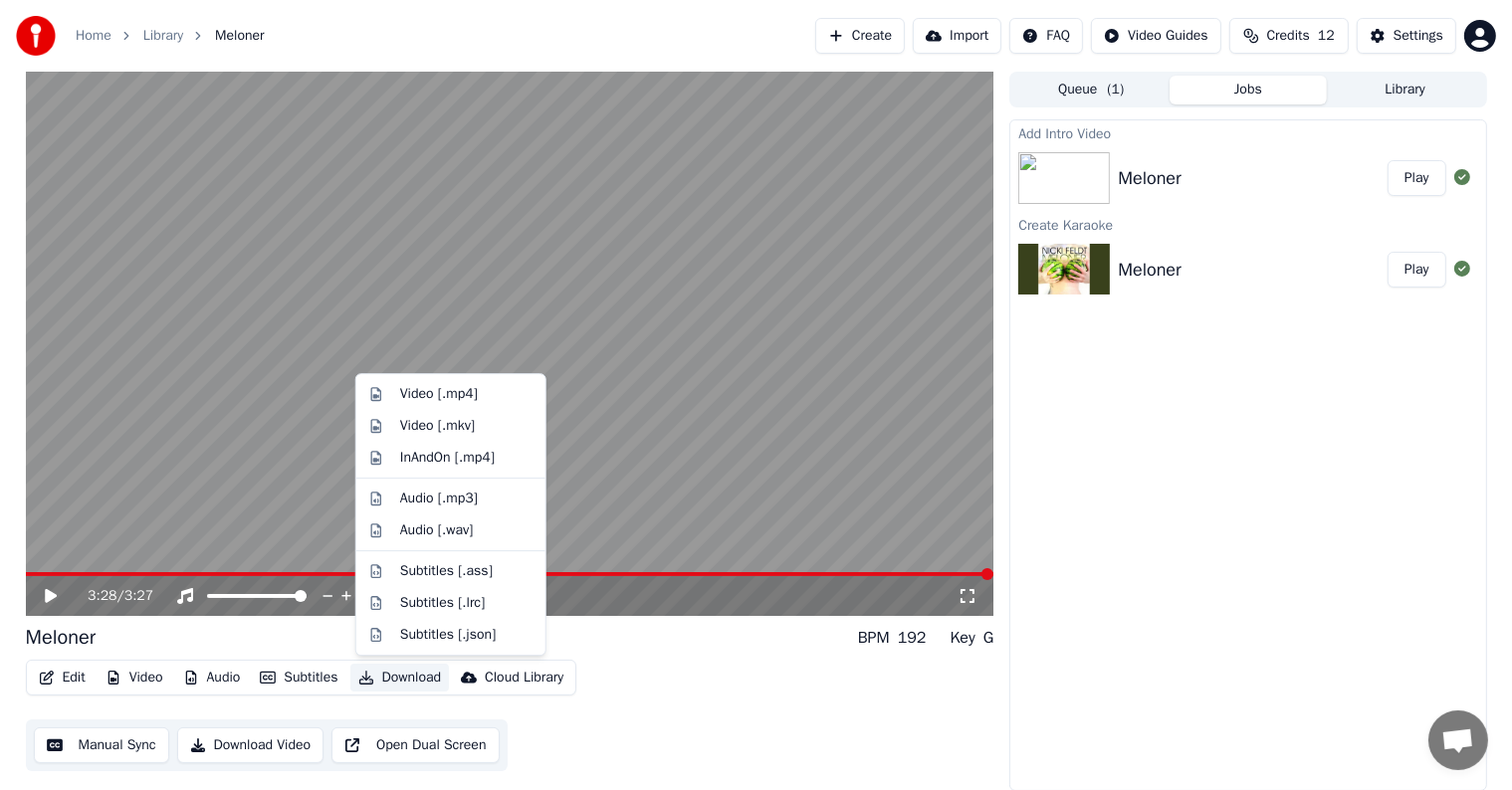 click on "Download" at bounding box center [400, 678] 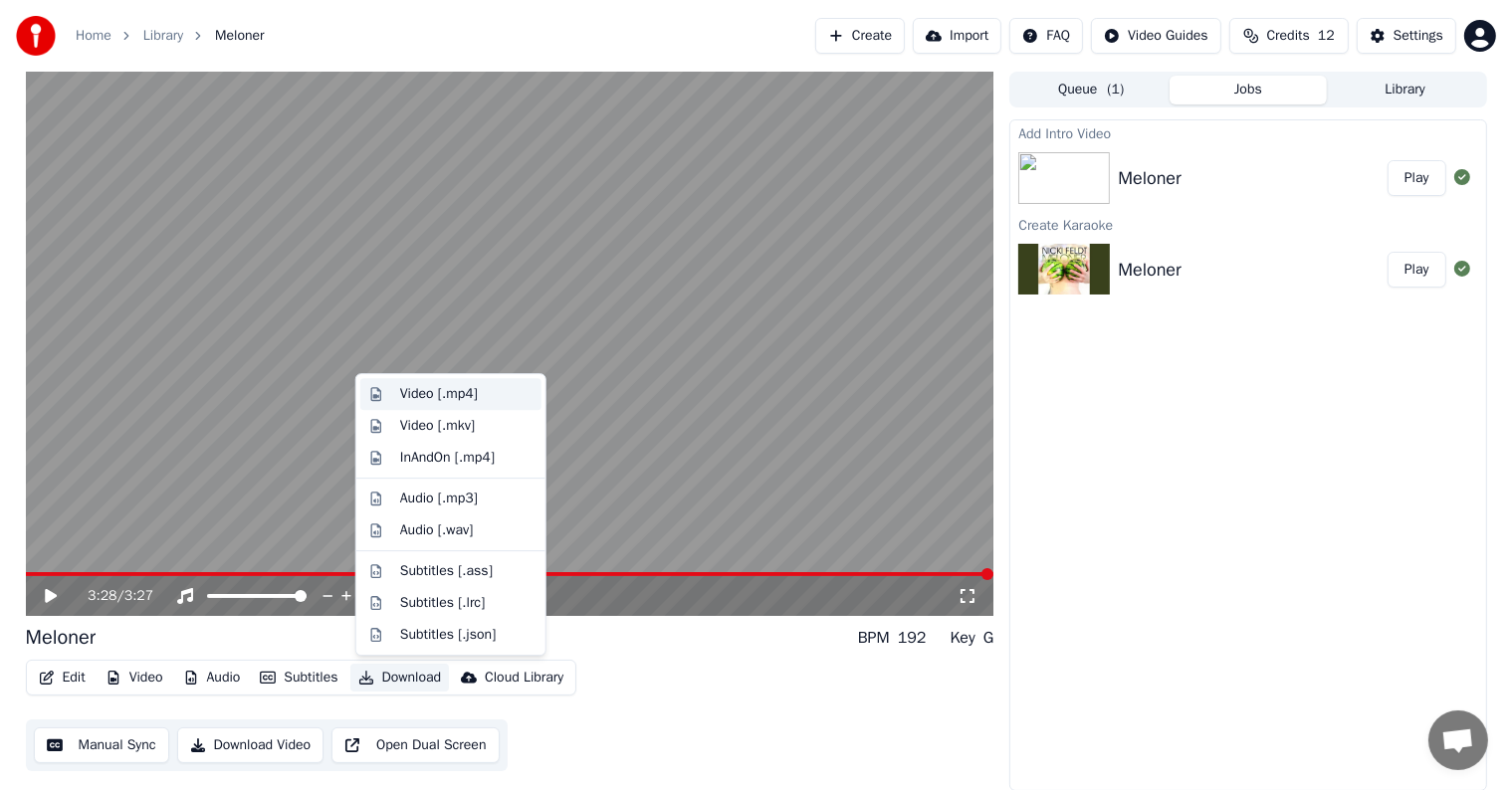 click on "Video [.mp4]" at bounding box center (439, 394) 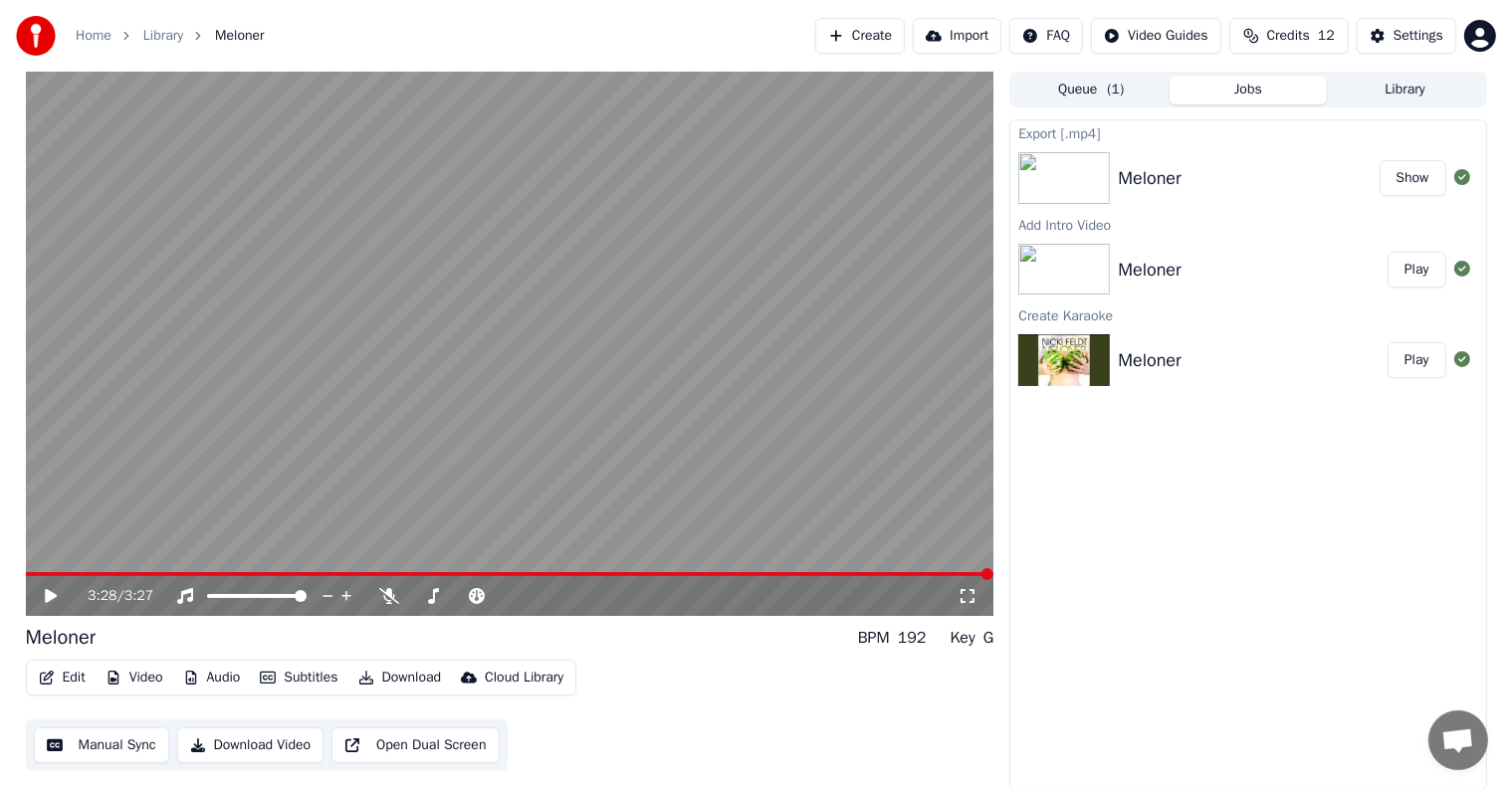 click on "Show" at bounding box center (1412, 178) 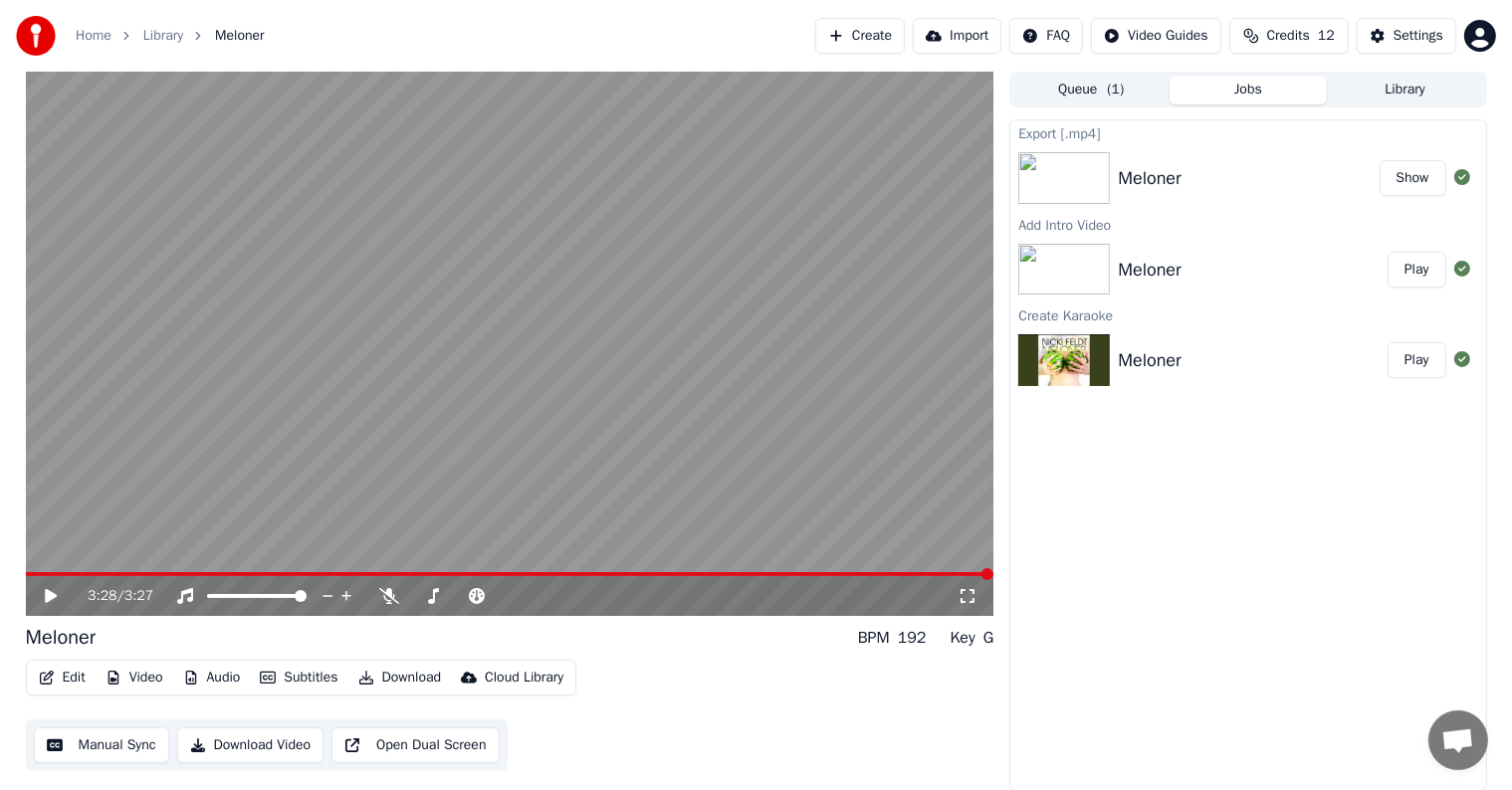 type 